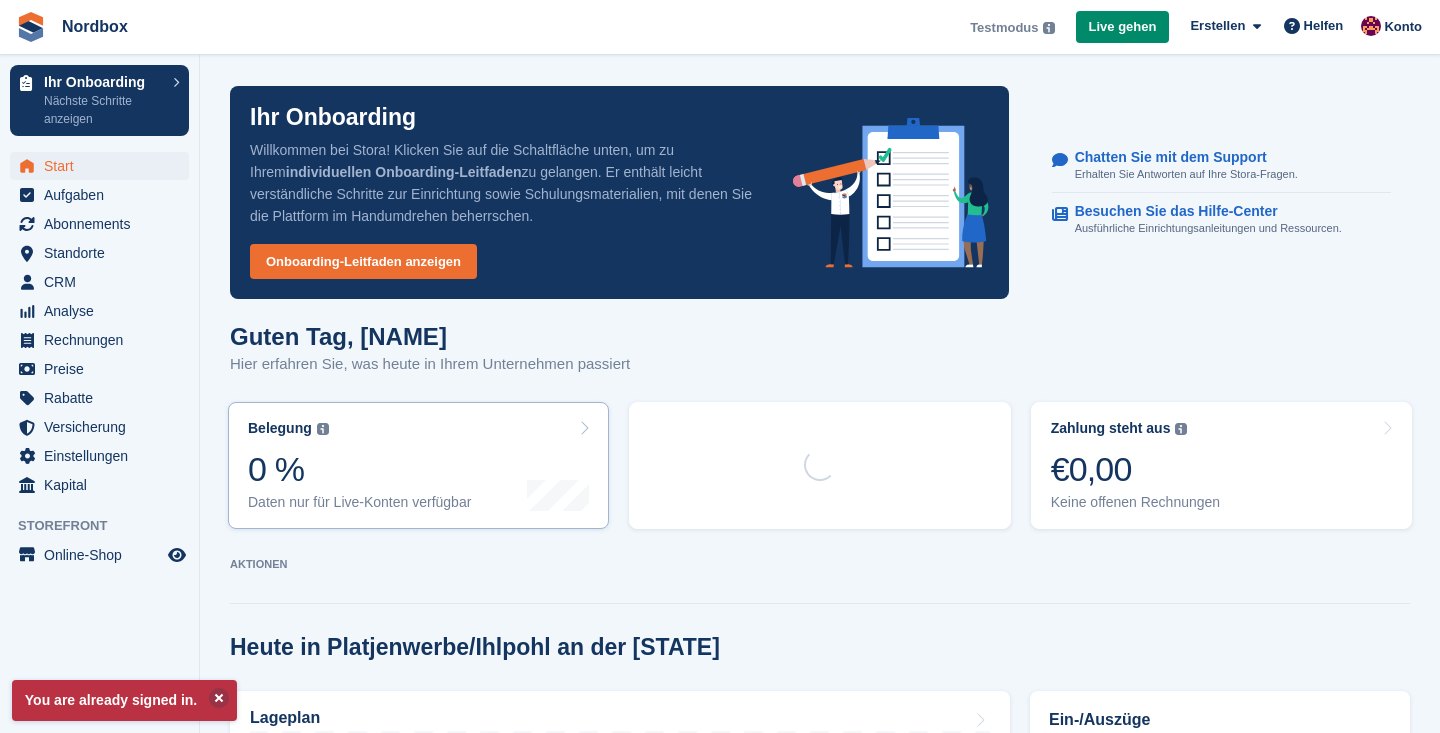 scroll, scrollTop: 0, scrollLeft: 0, axis: both 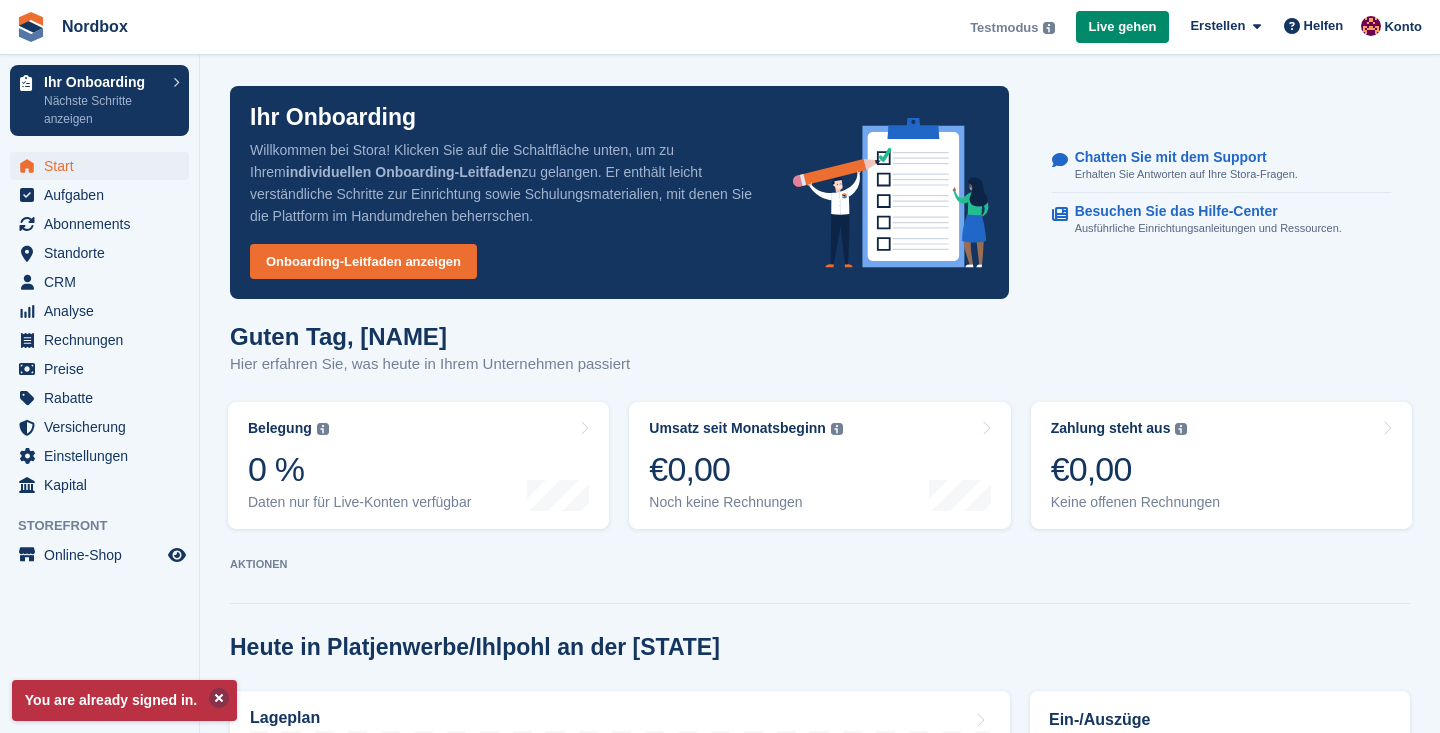 click at bounding box center [219, 698] 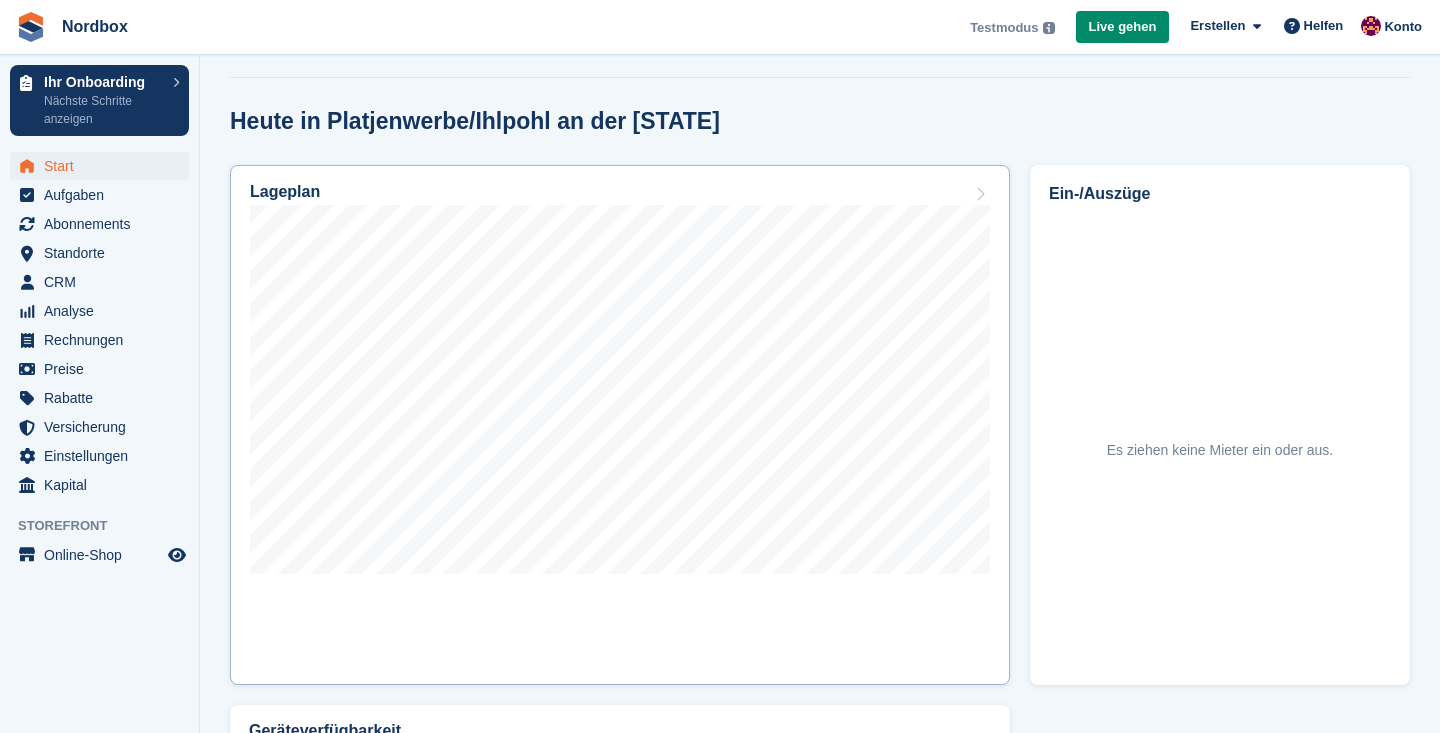 scroll, scrollTop: 529, scrollLeft: 0, axis: vertical 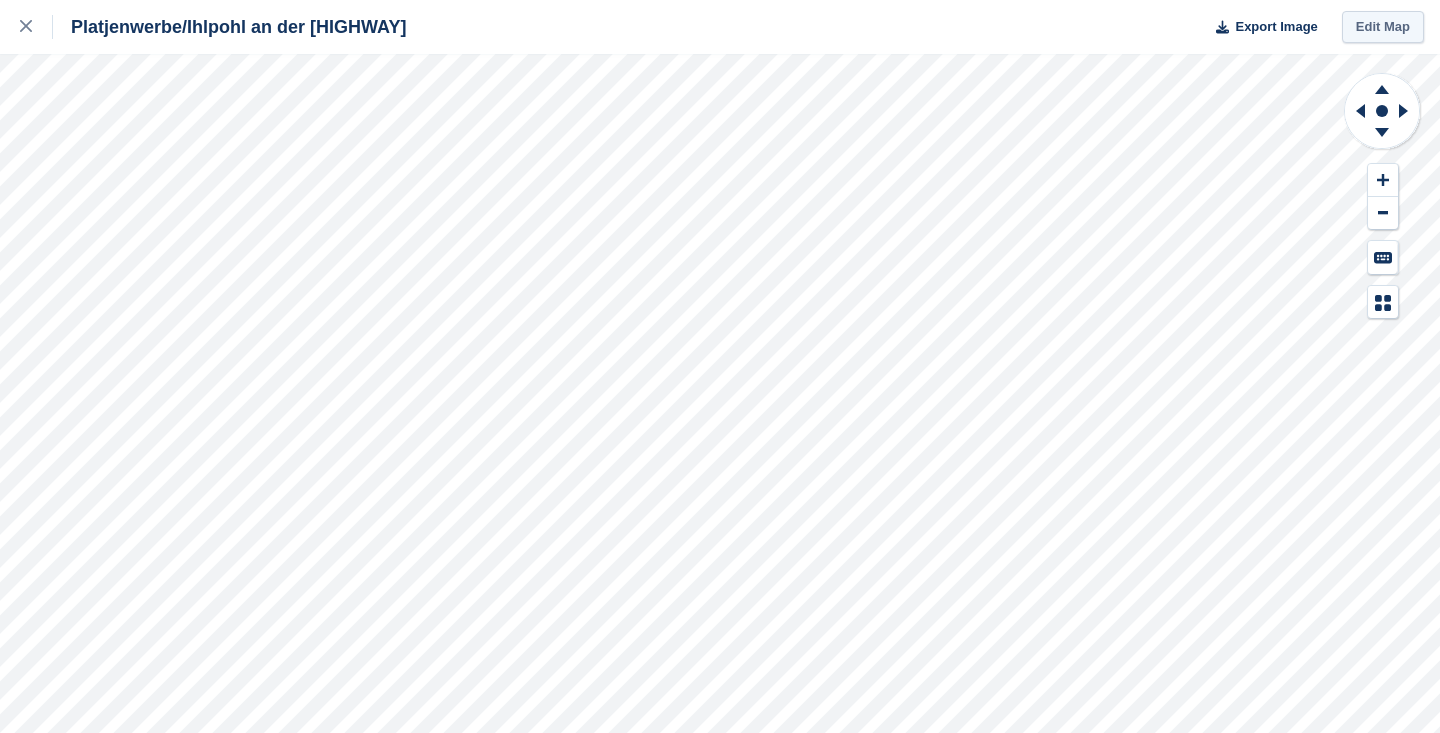 click on "Edit Map" at bounding box center [1383, 27] 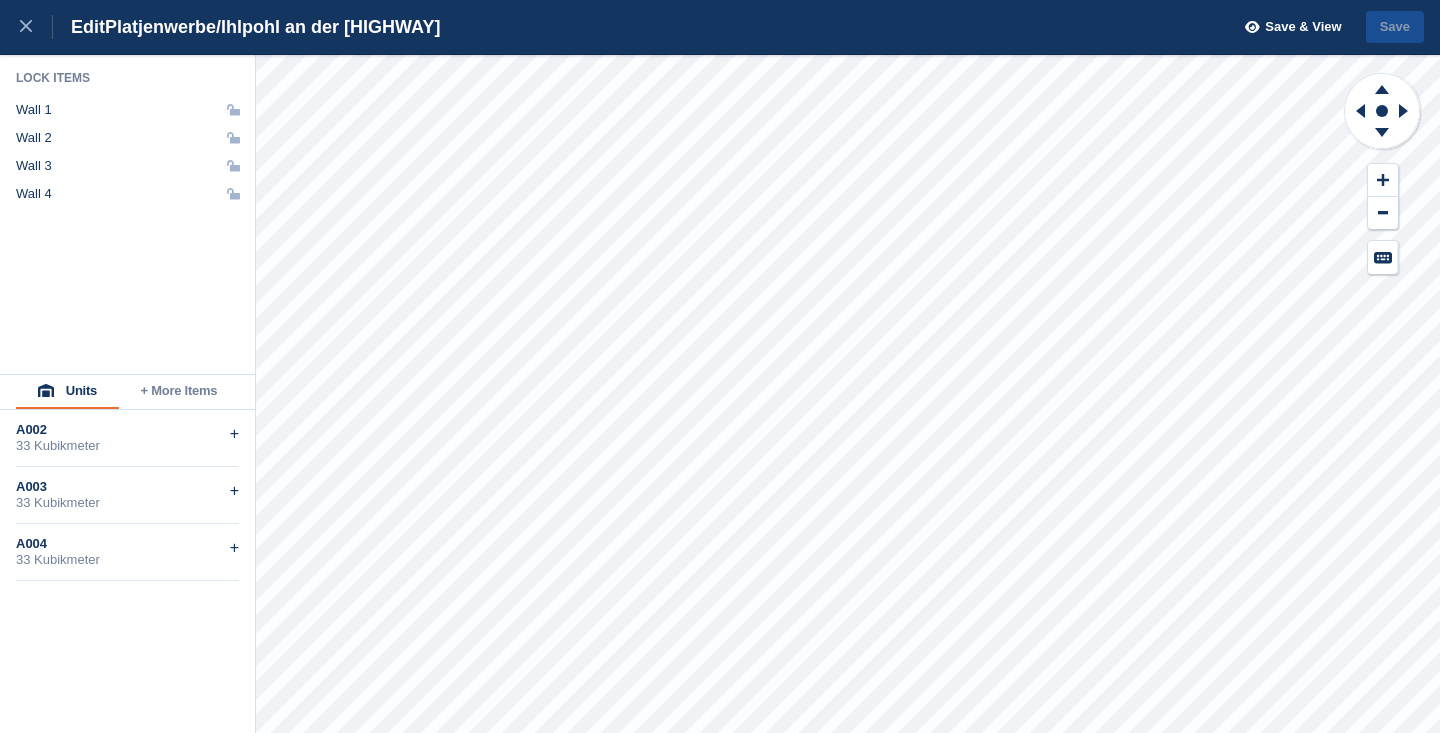 scroll, scrollTop: 0, scrollLeft: 0, axis: both 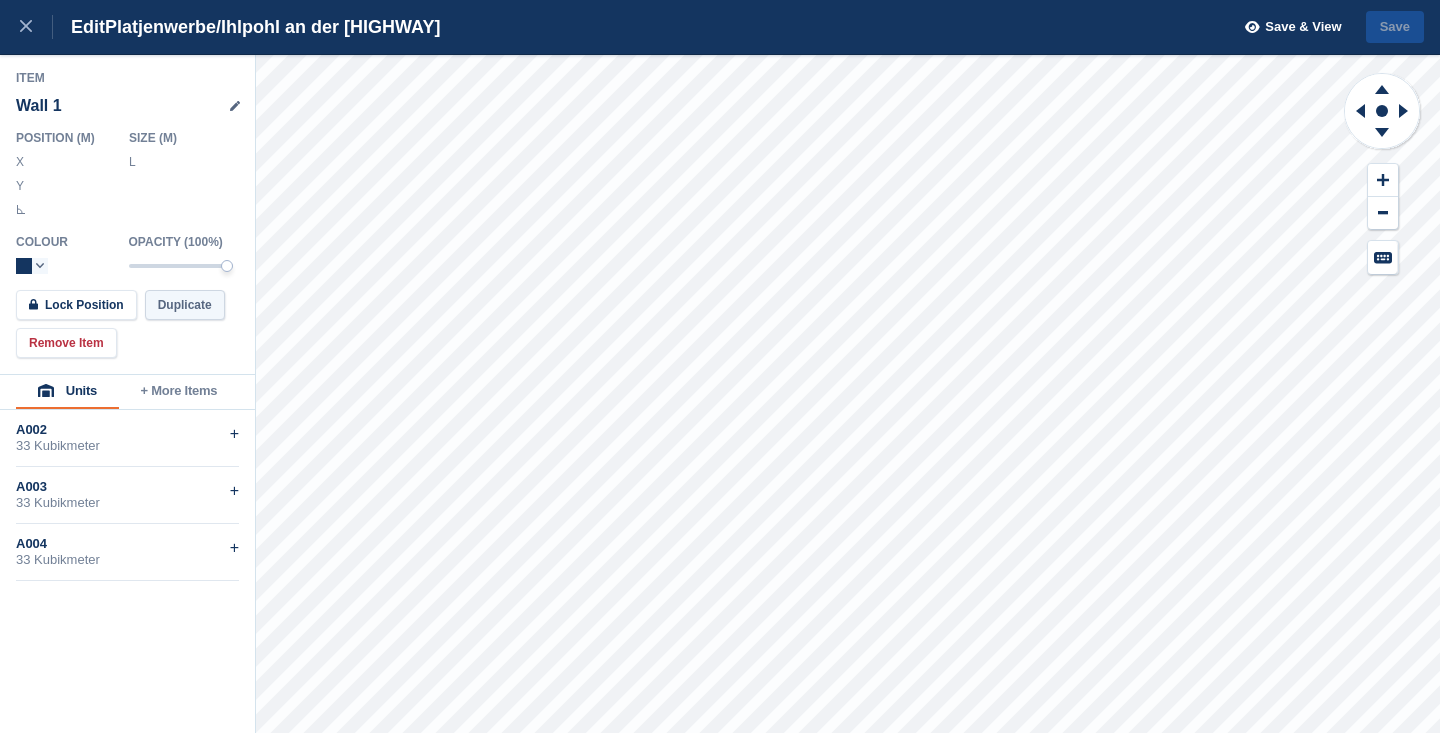 click on "Duplicate" at bounding box center [185, 305] 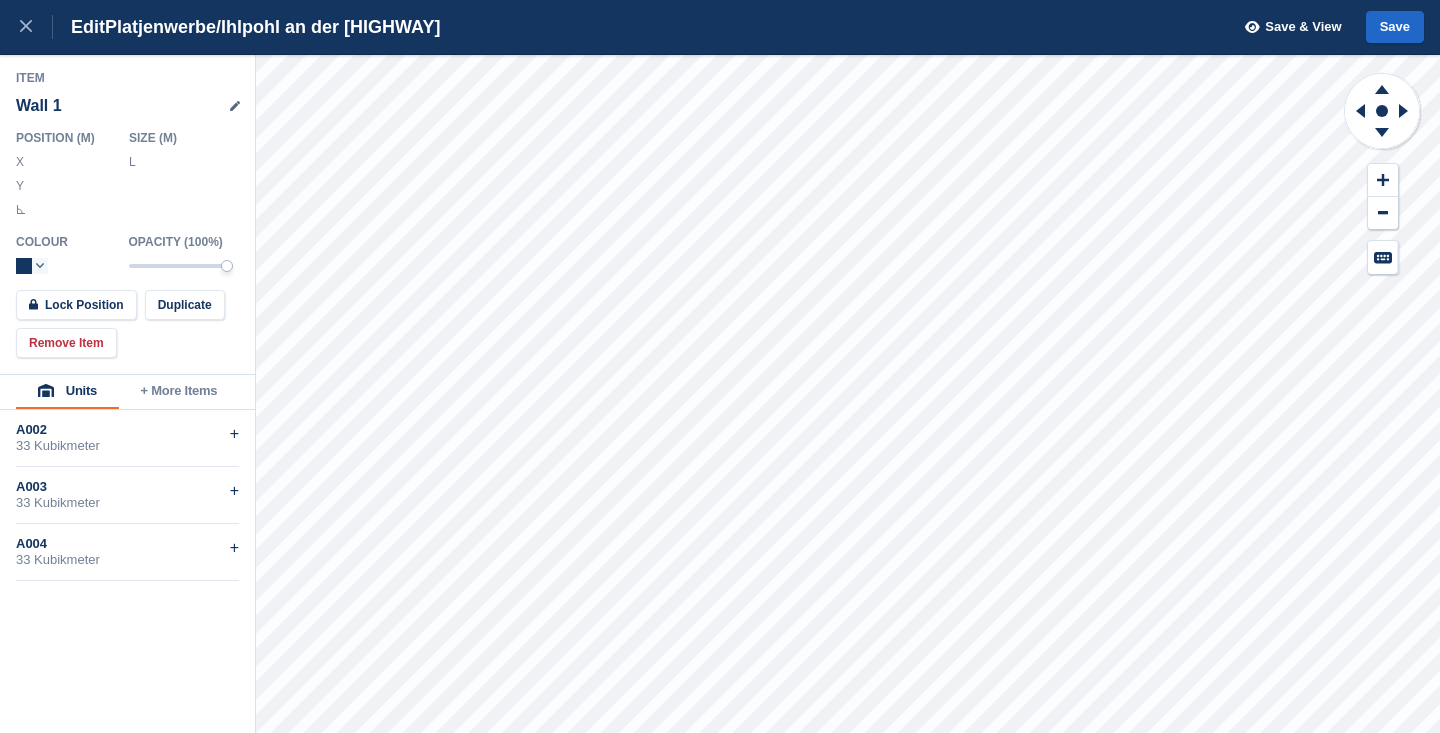 type on "******" 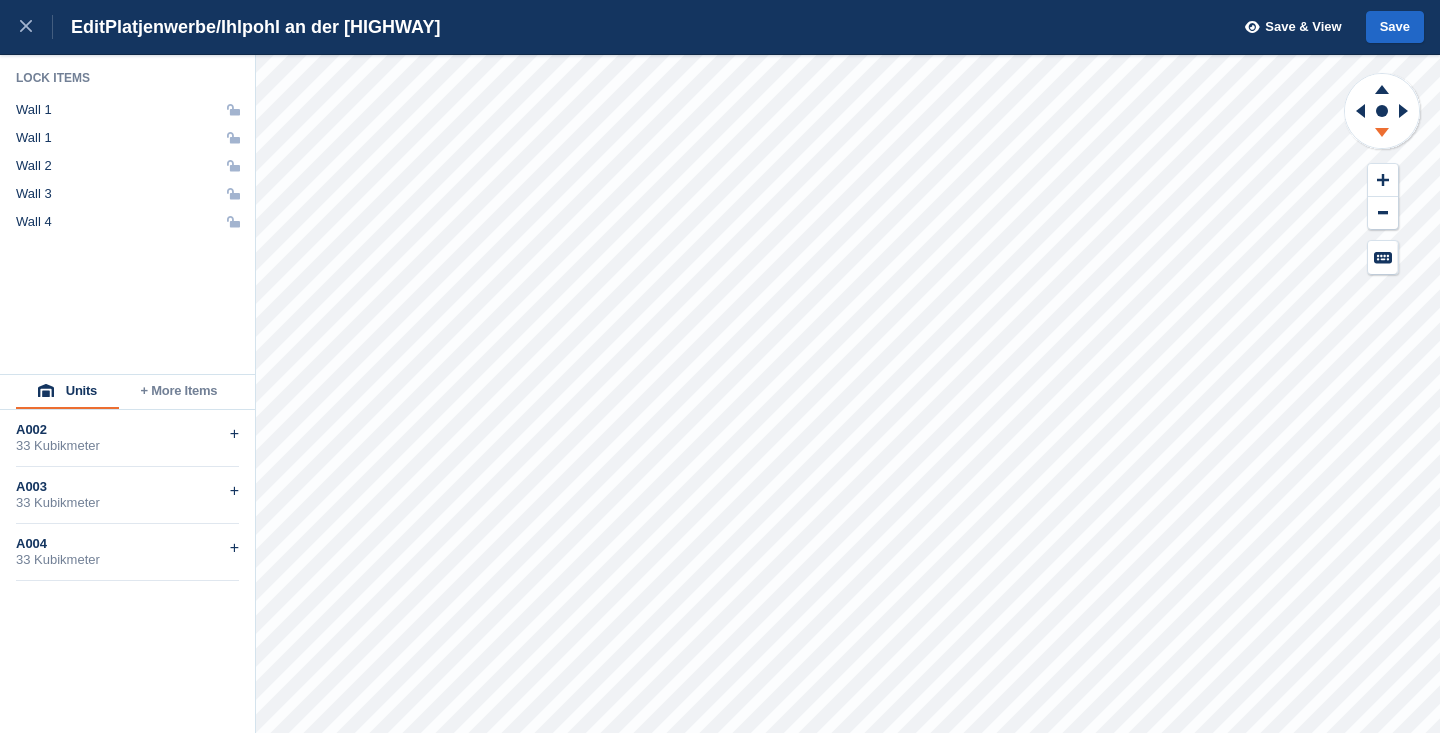 click 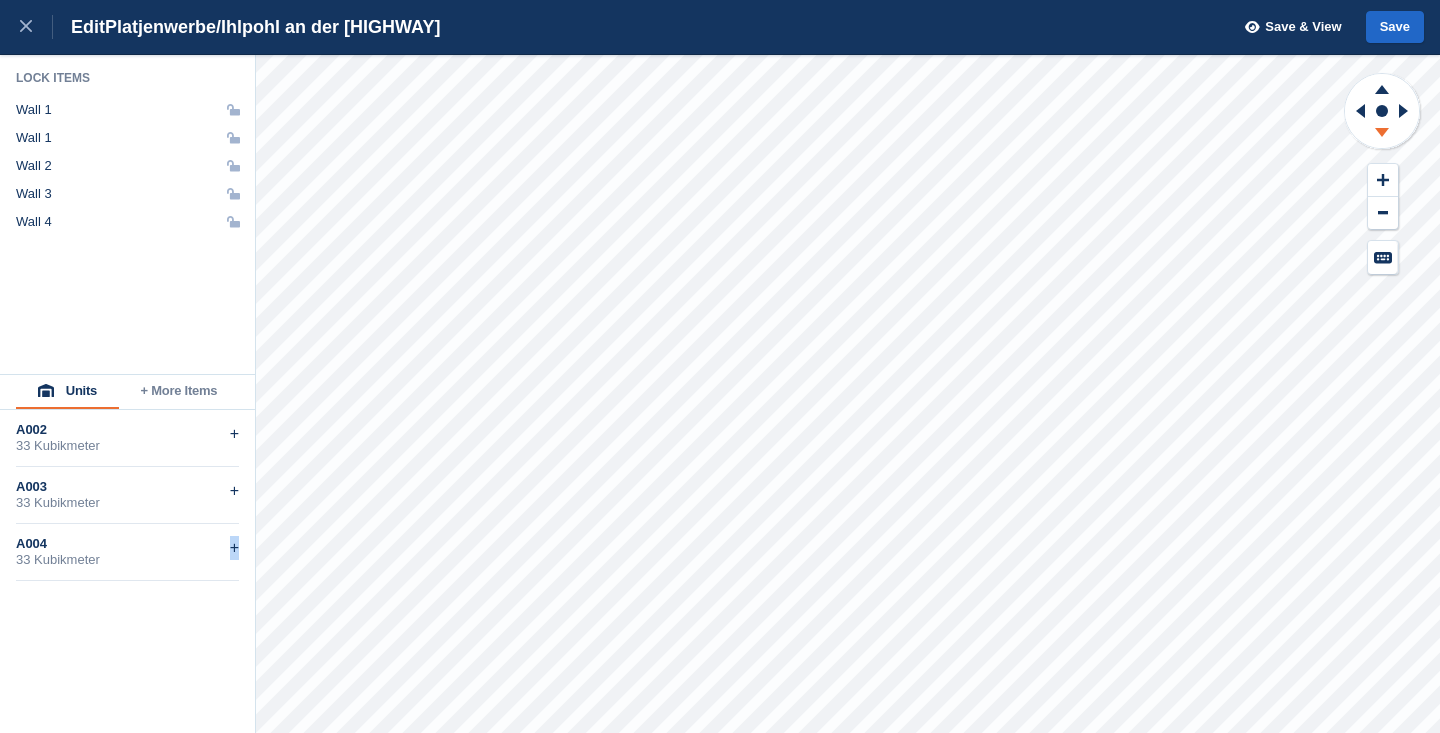 click 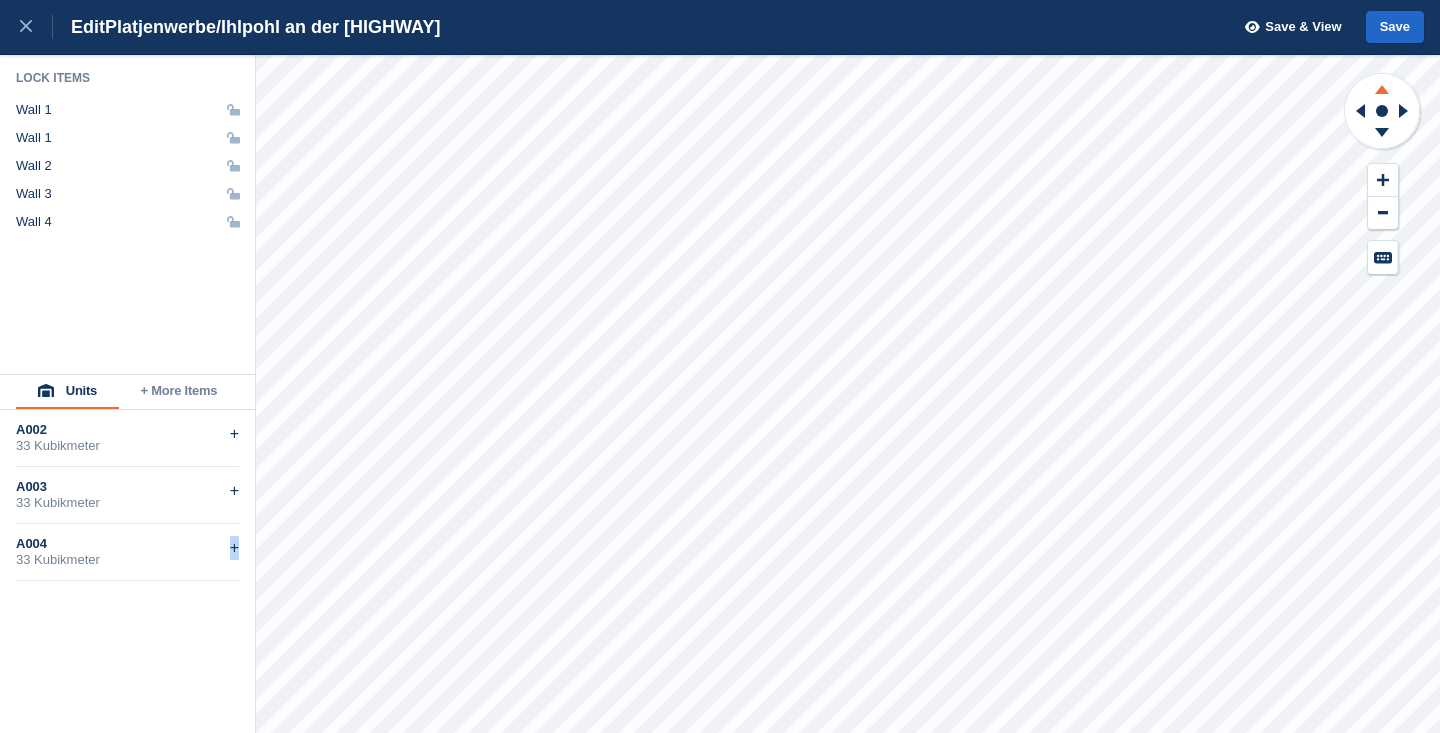 click 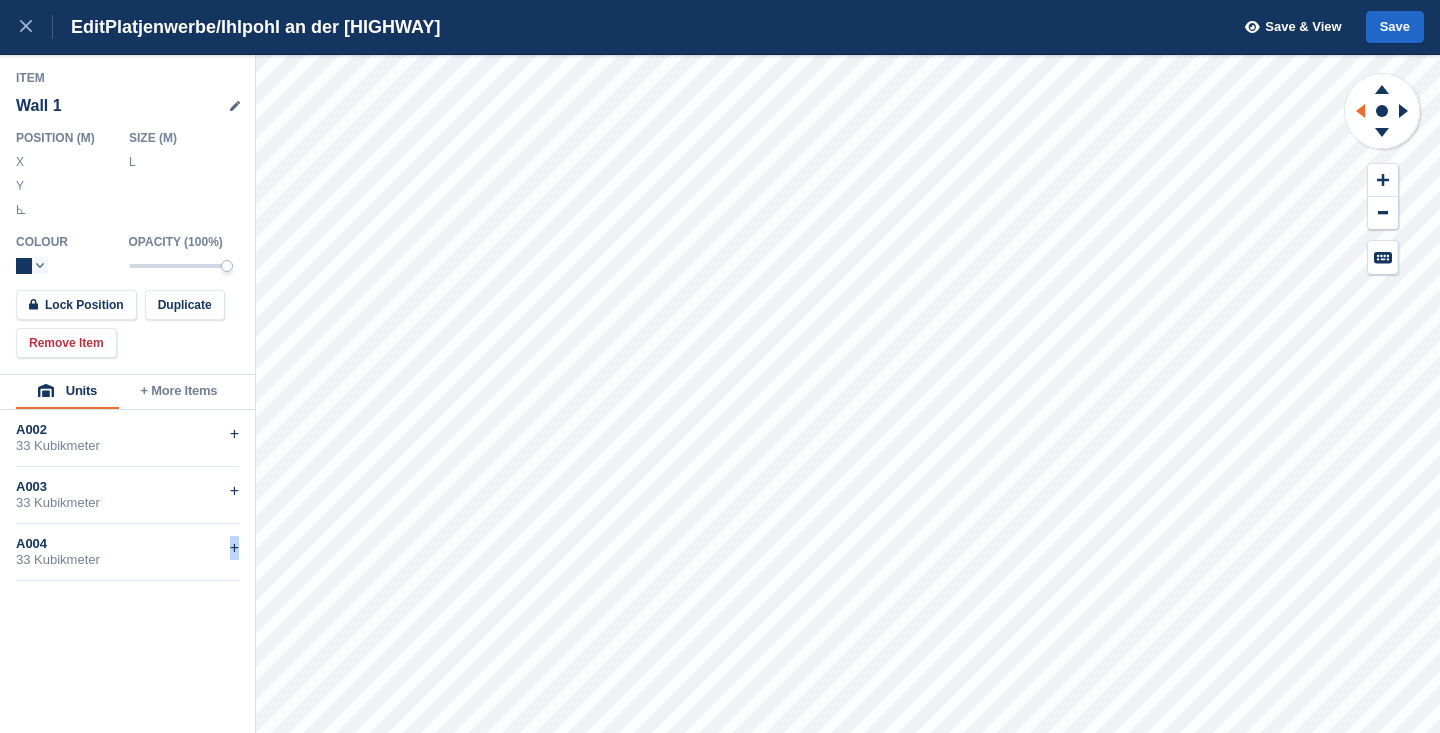 type on "******" 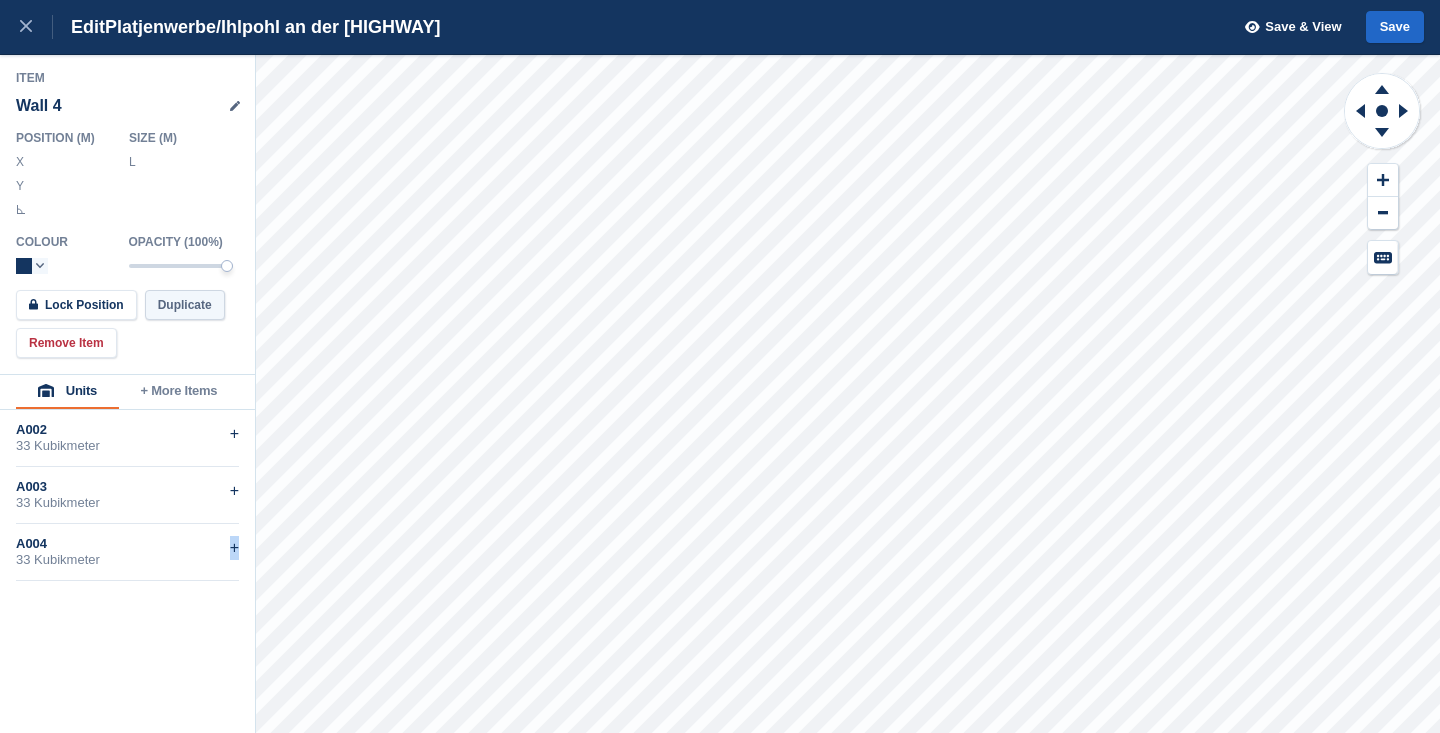 click on "Duplicate" at bounding box center (185, 305) 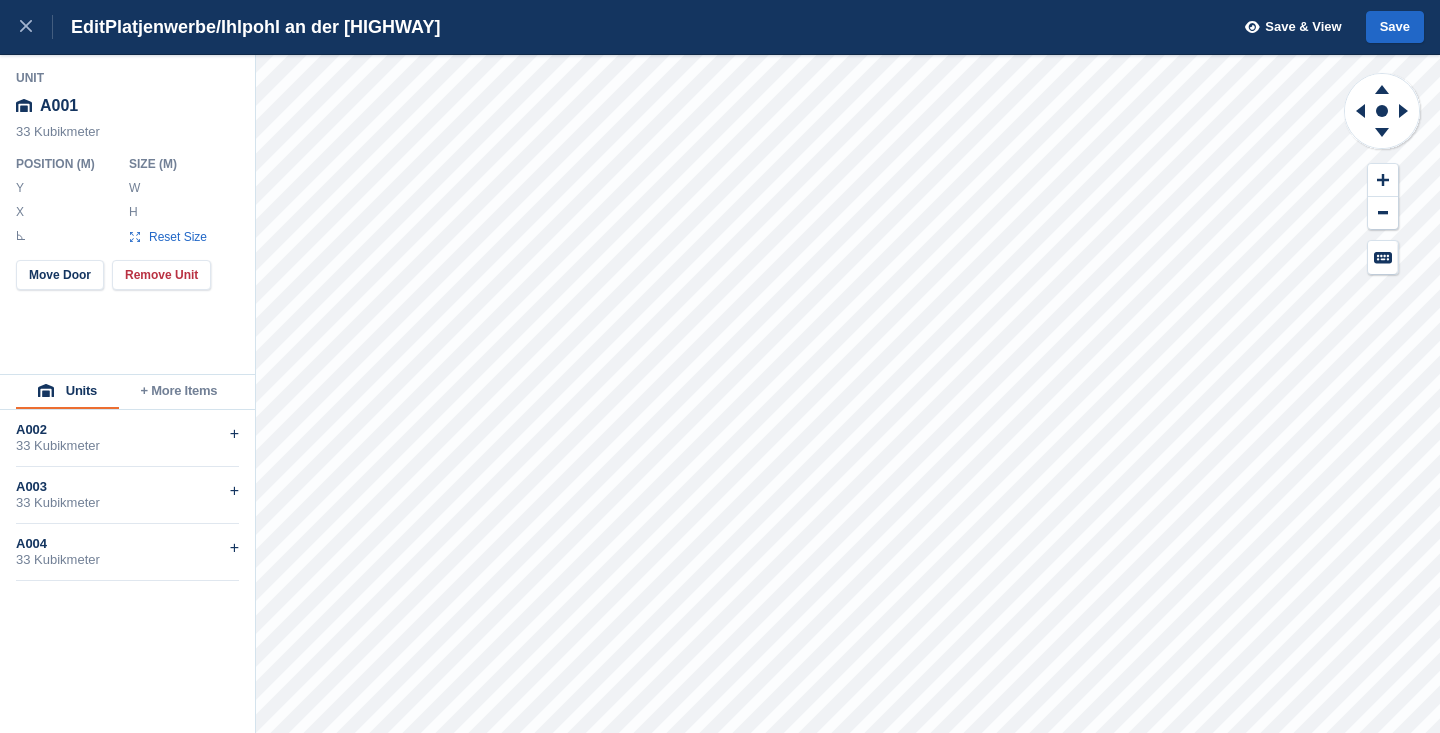 click on "Unit A001 33 Kubikmeter Position ( M ) Y ***** X ***** ** Size ( M ) W *** H * Reset Size Move Door Remove Unit" at bounding box center (128, 214) 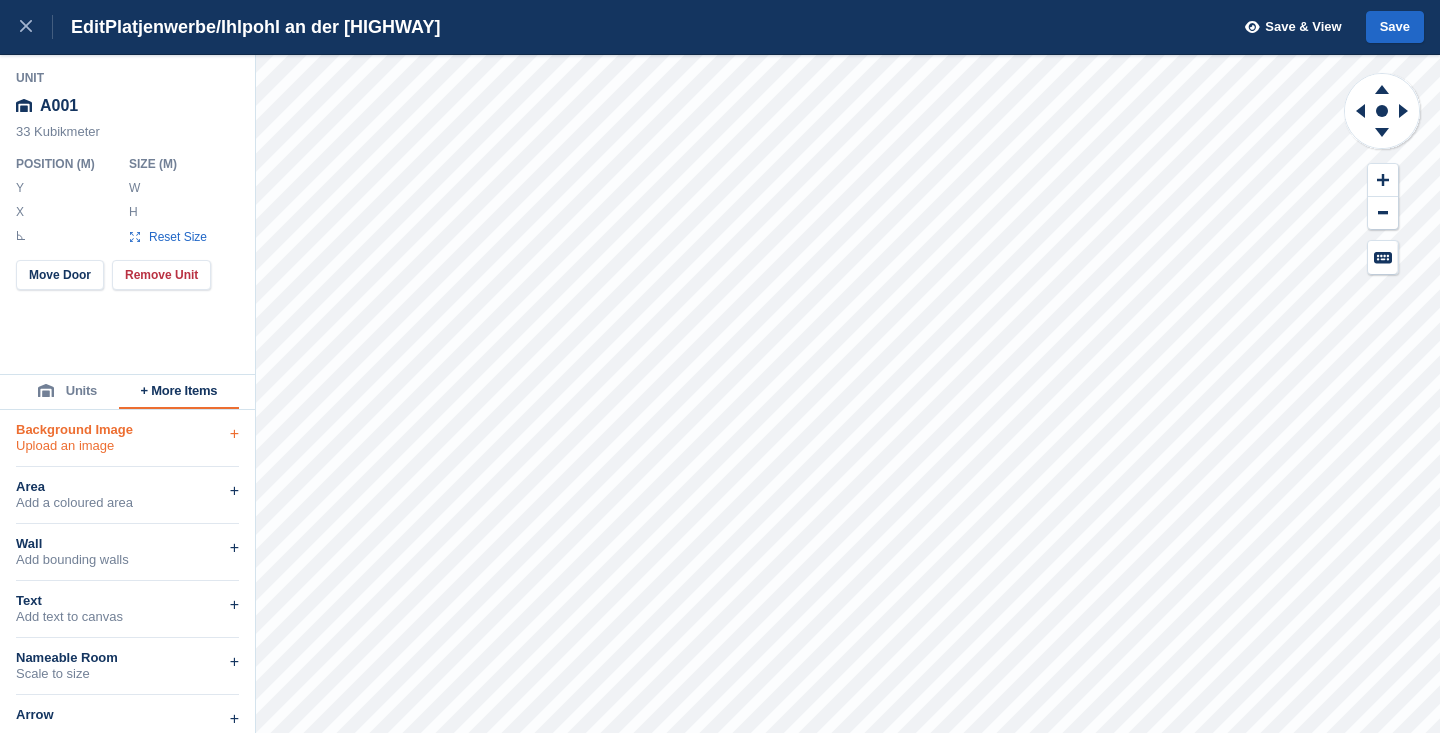 click on "Upload an image" at bounding box center (127, 446) 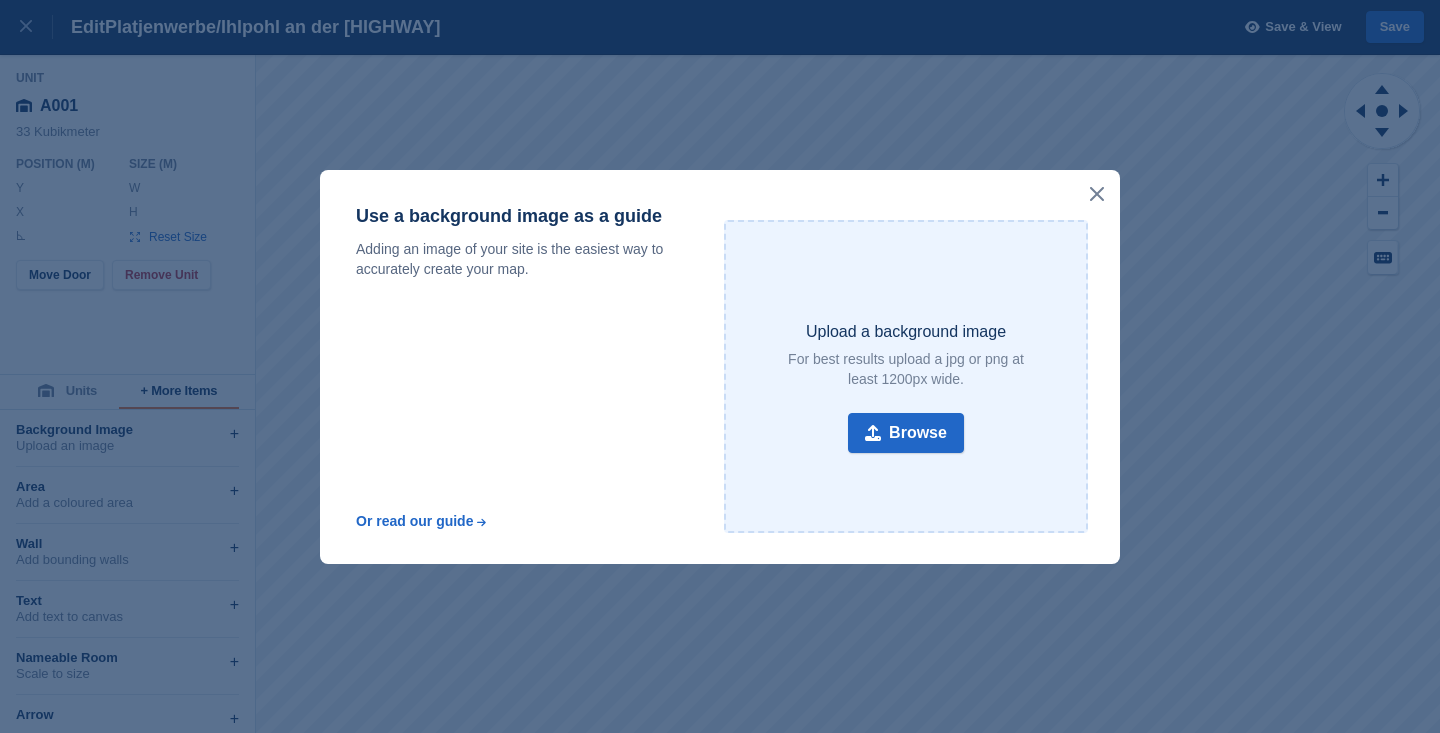 click at bounding box center [1097, 196] 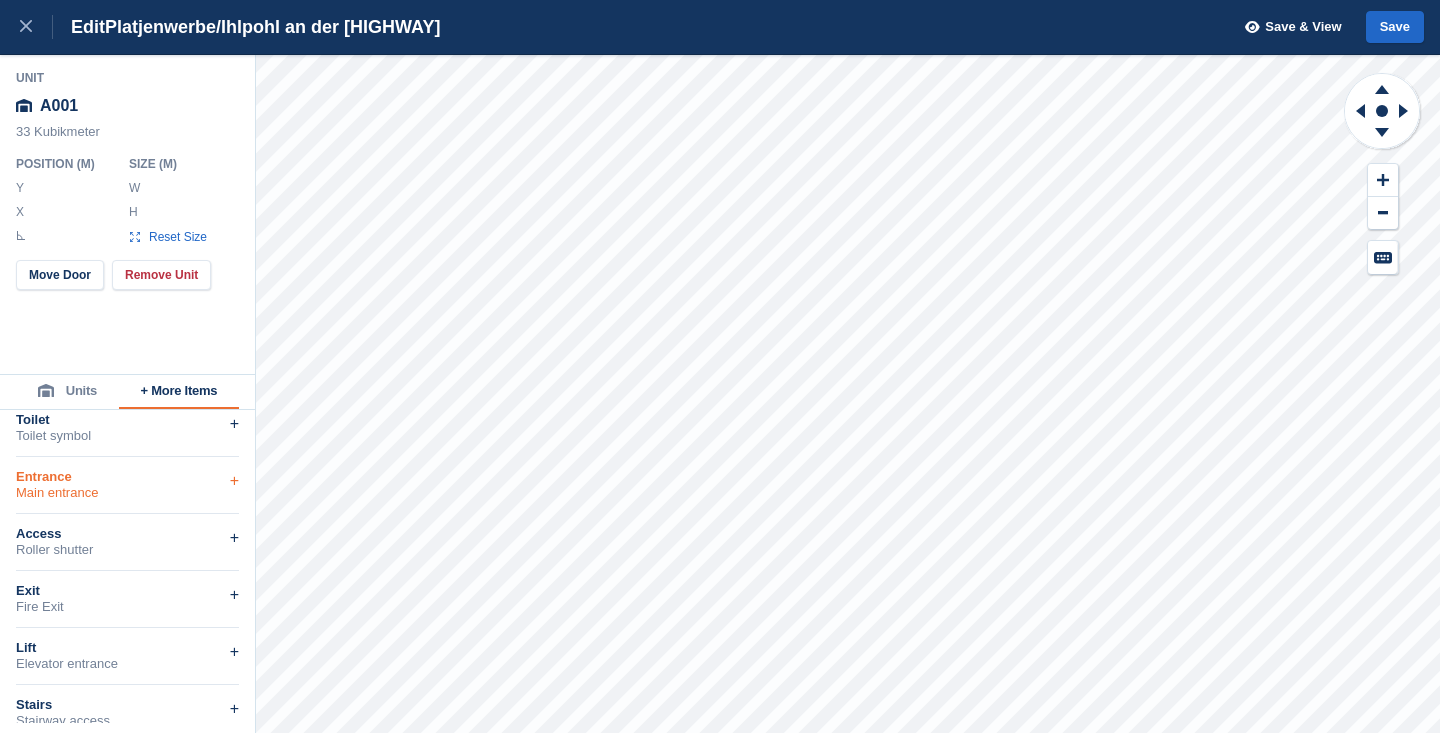 scroll, scrollTop: 414, scrollLeft: 0, axis: vertical 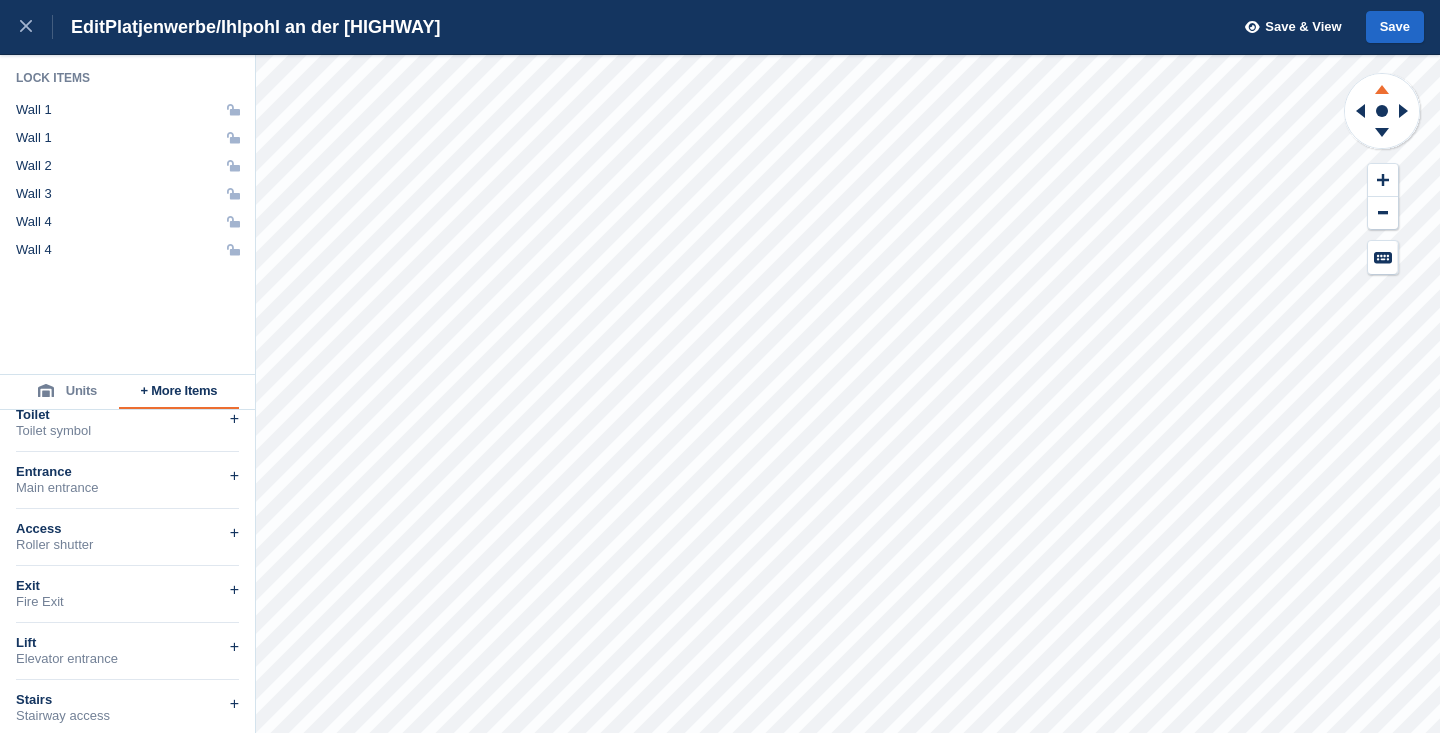 click 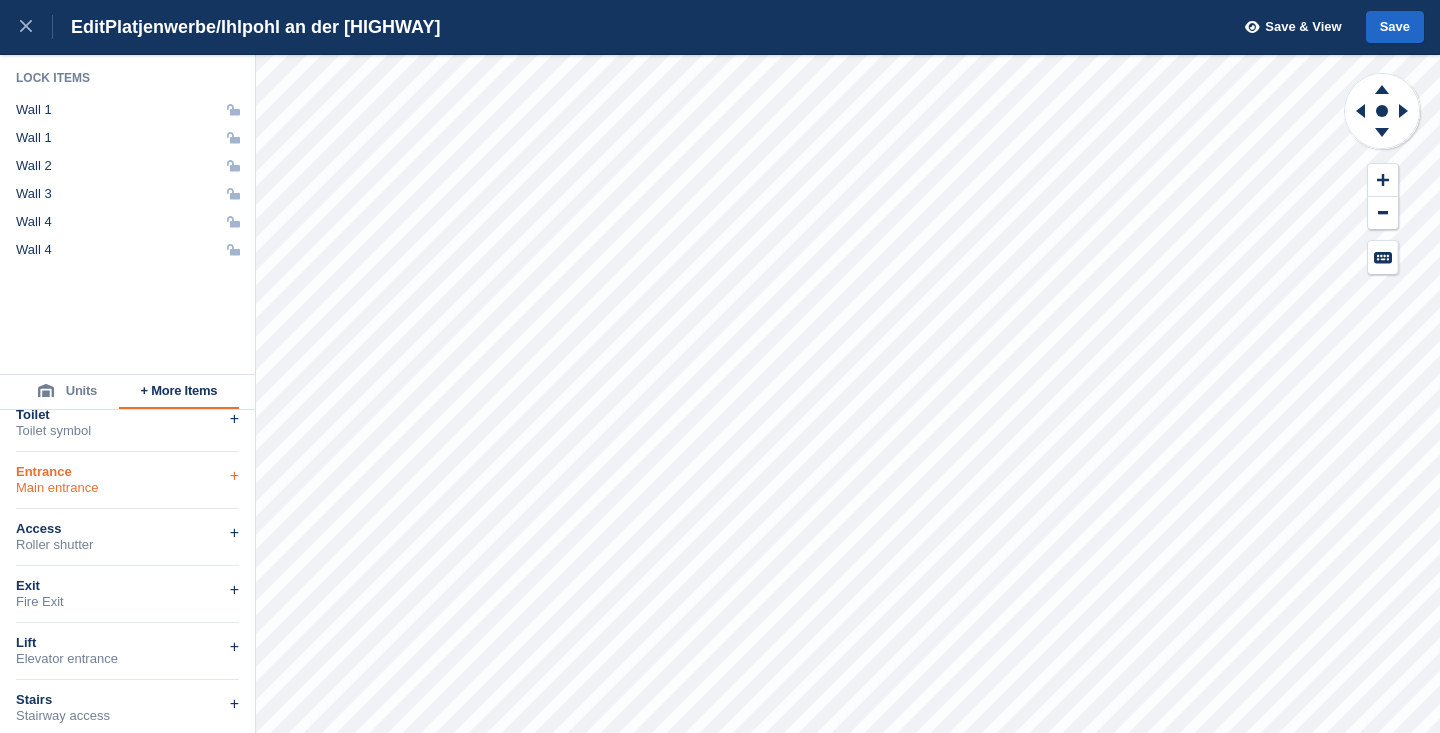 click on "Entrance Main entrance +" at bounding box center [127, 480] 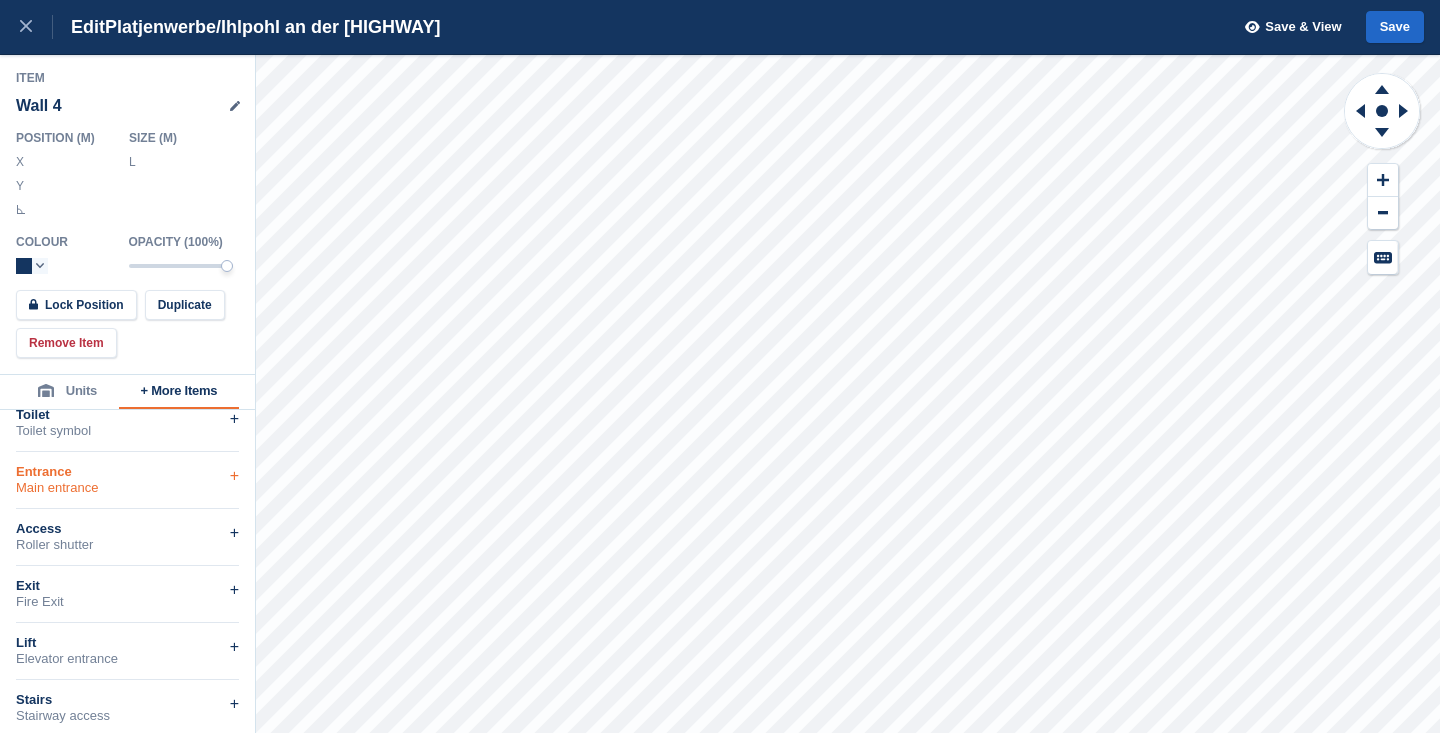 click on "Entrance" at bounding box center [127, 472] 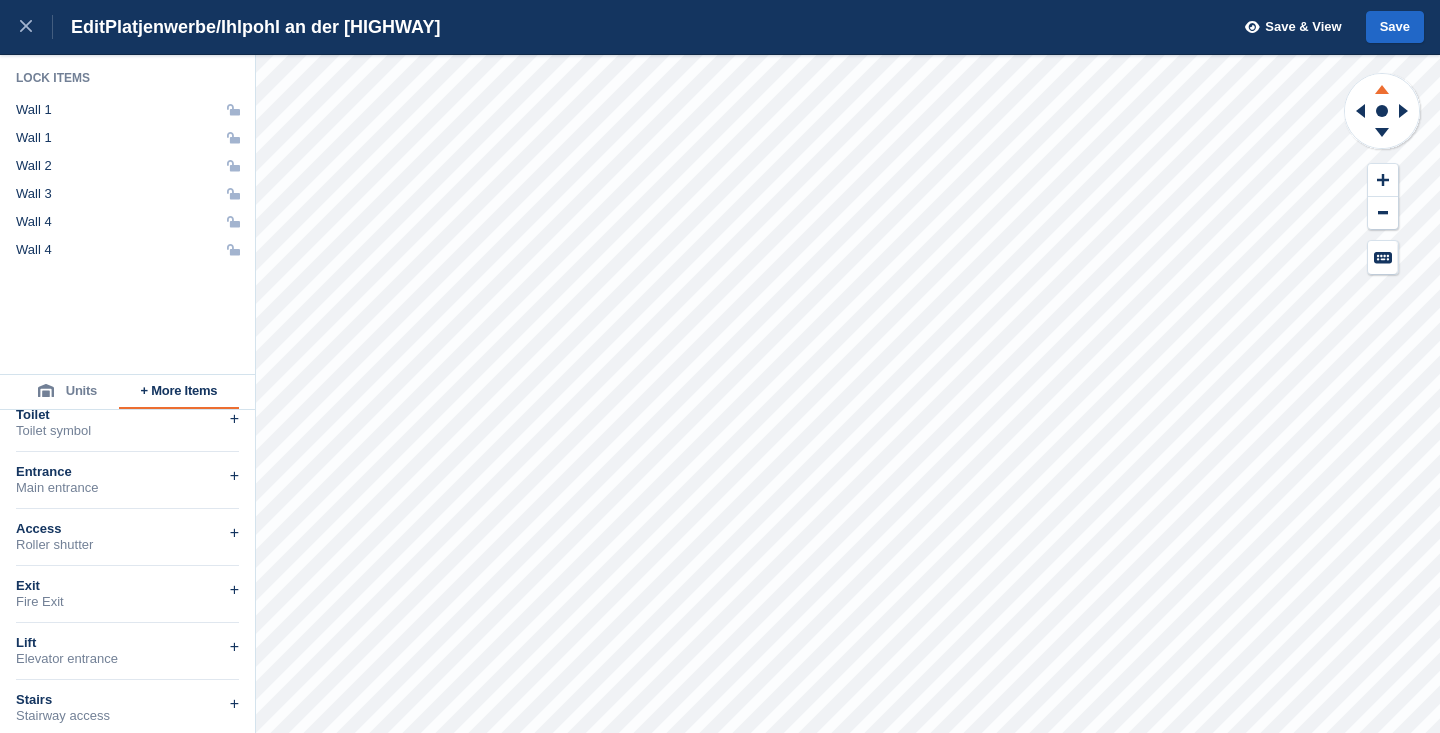 click 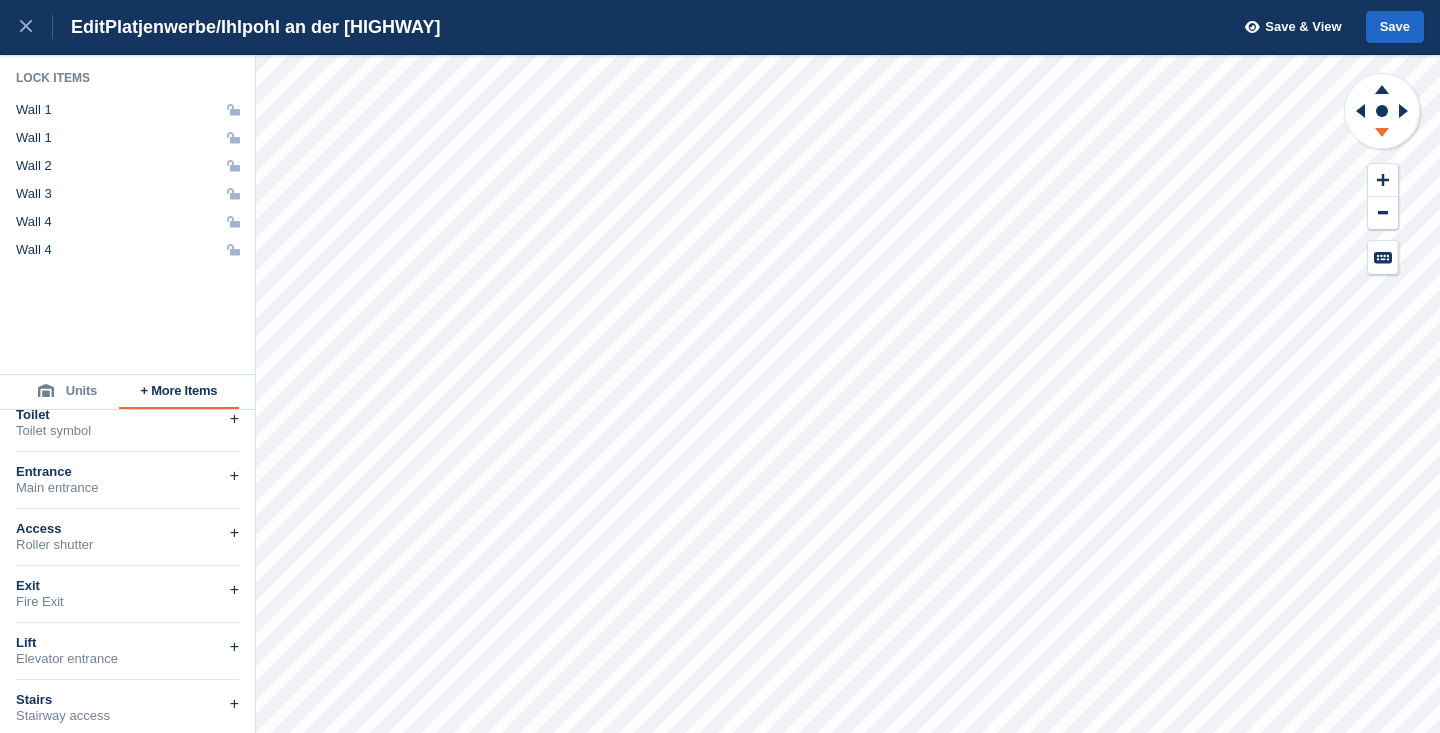 click 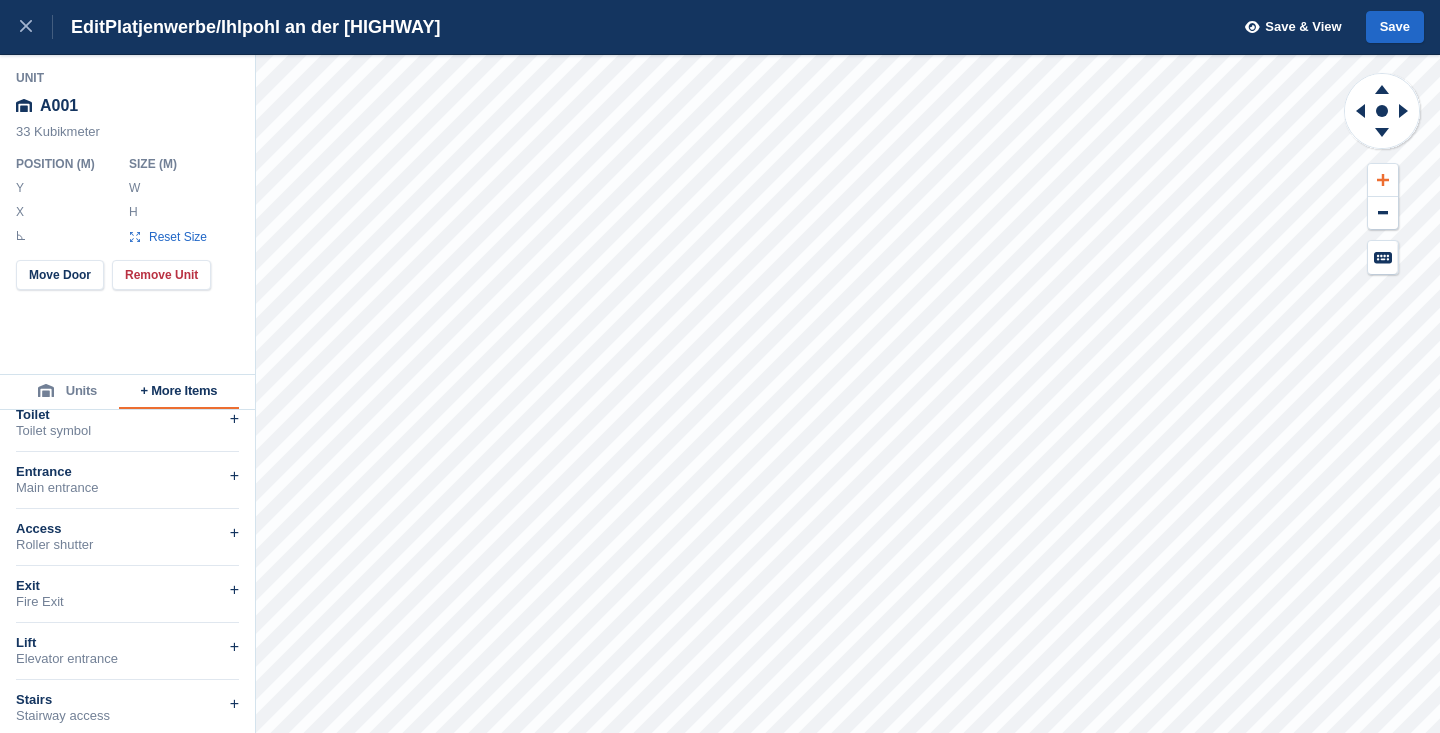 click 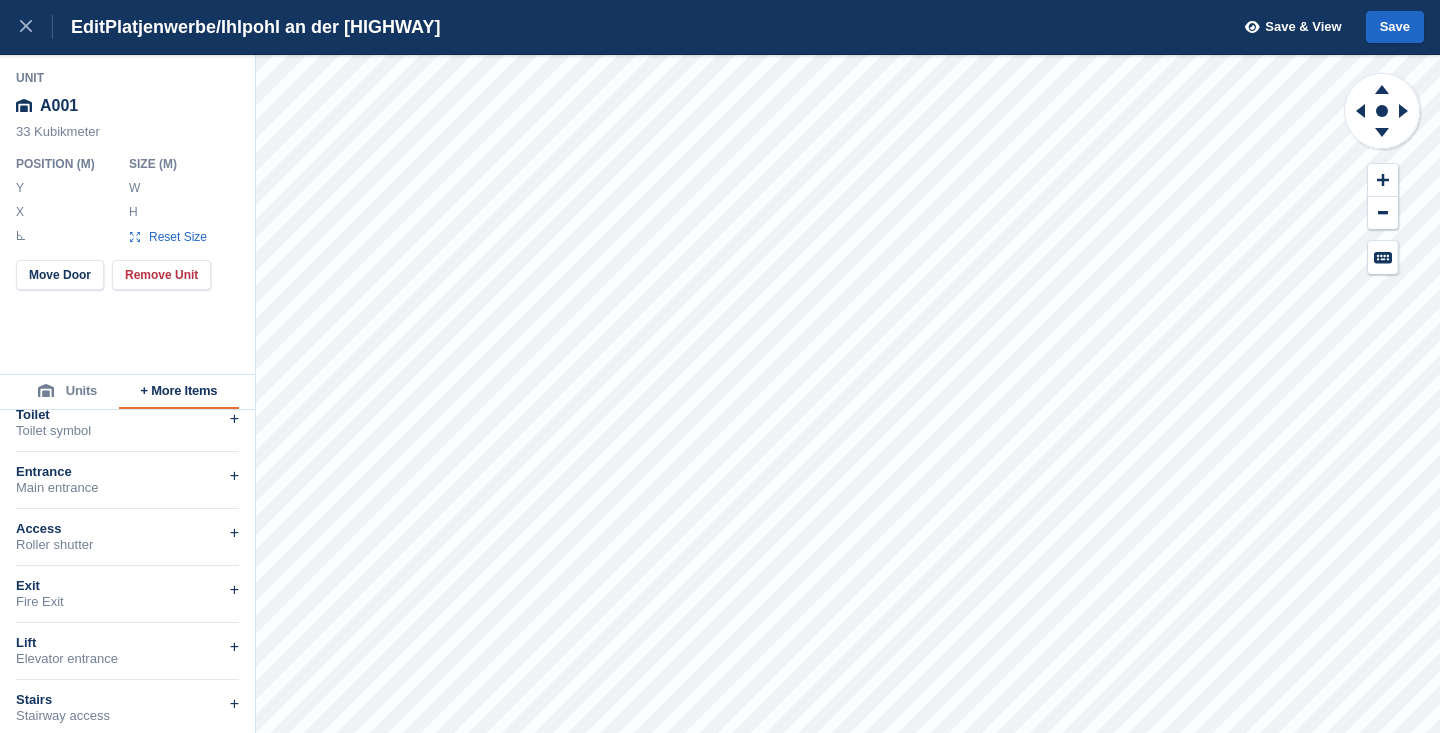 click on "***" at bounding box center [182, 188] 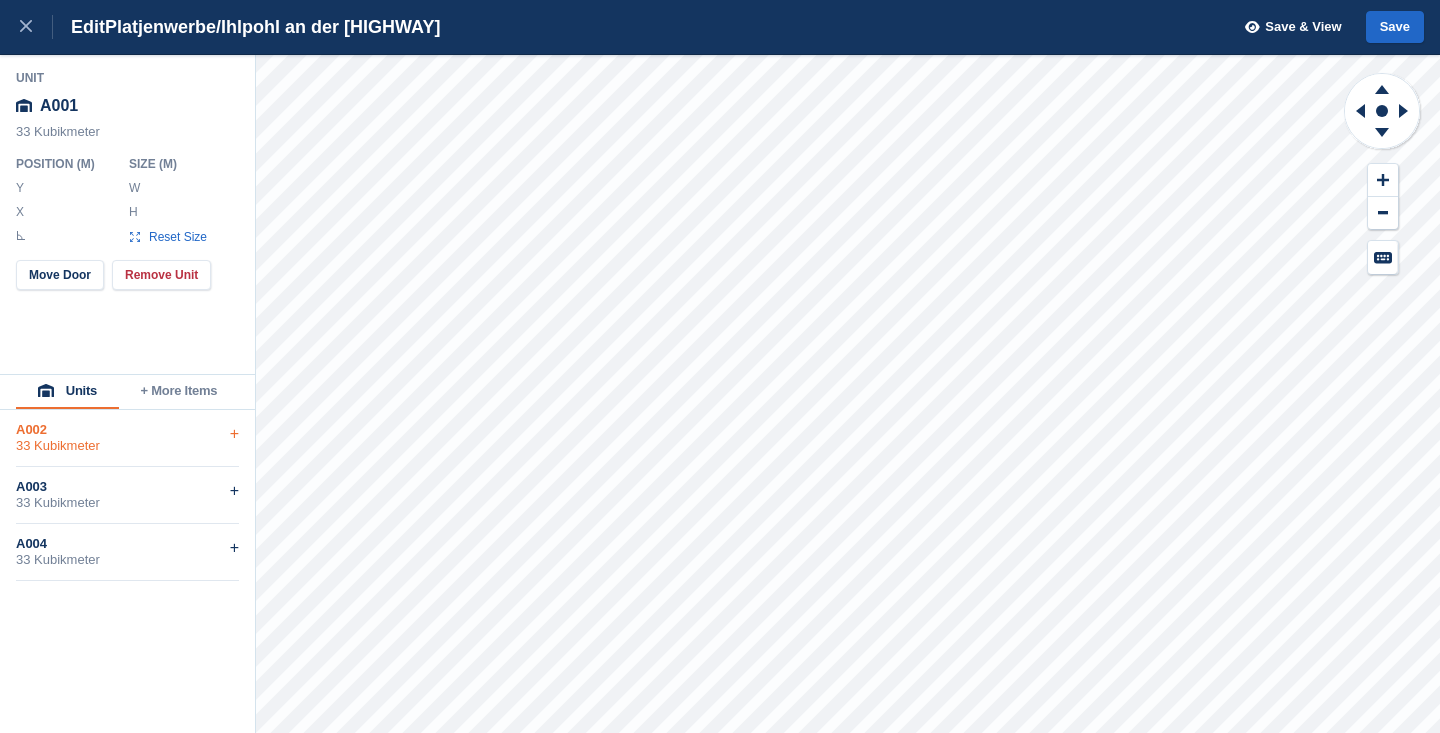 click on "33 Kubikmeter" at bounding box center (127, 446) 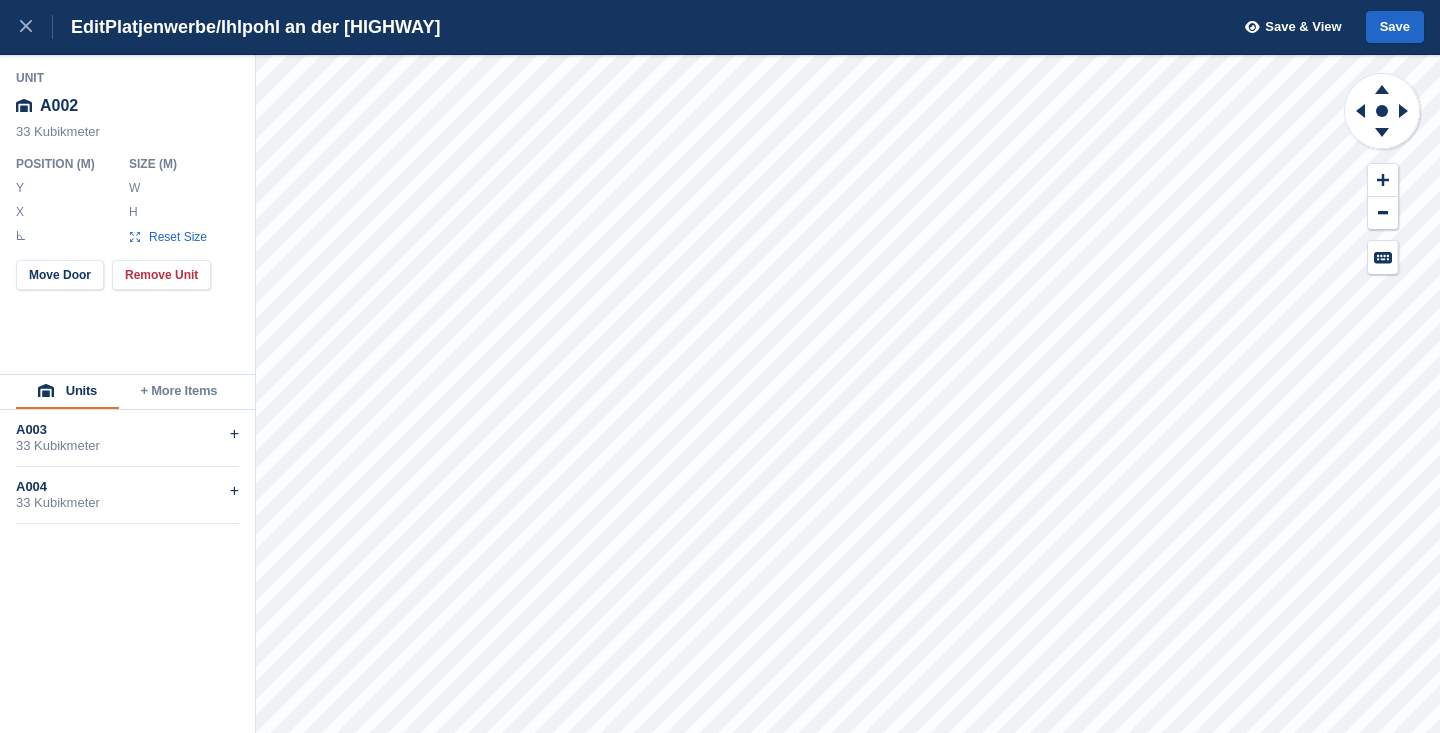 click on "****" at bounding box center (182, 188) 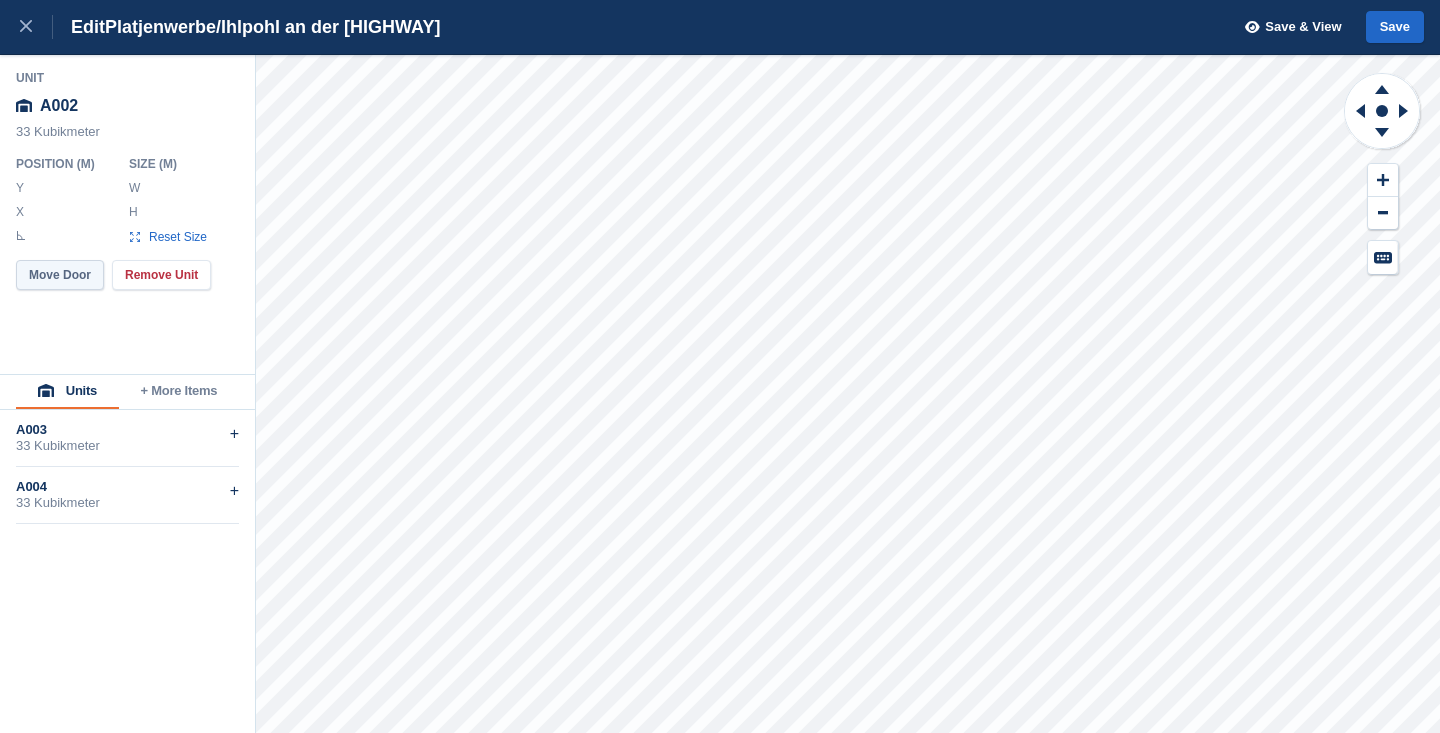 click on "Move Door" at bounding box center (60, 275) 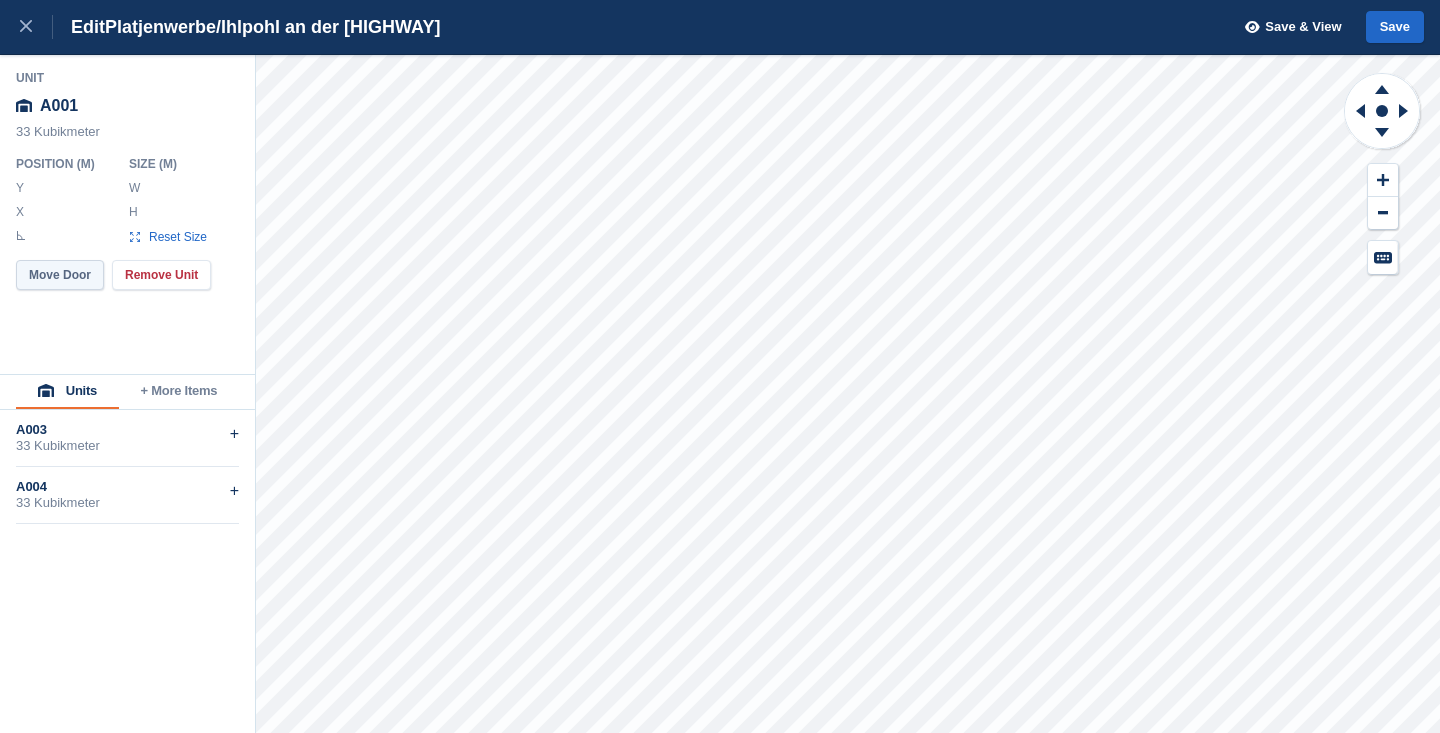 click on "Move Door" at bounding box center [60, 275] 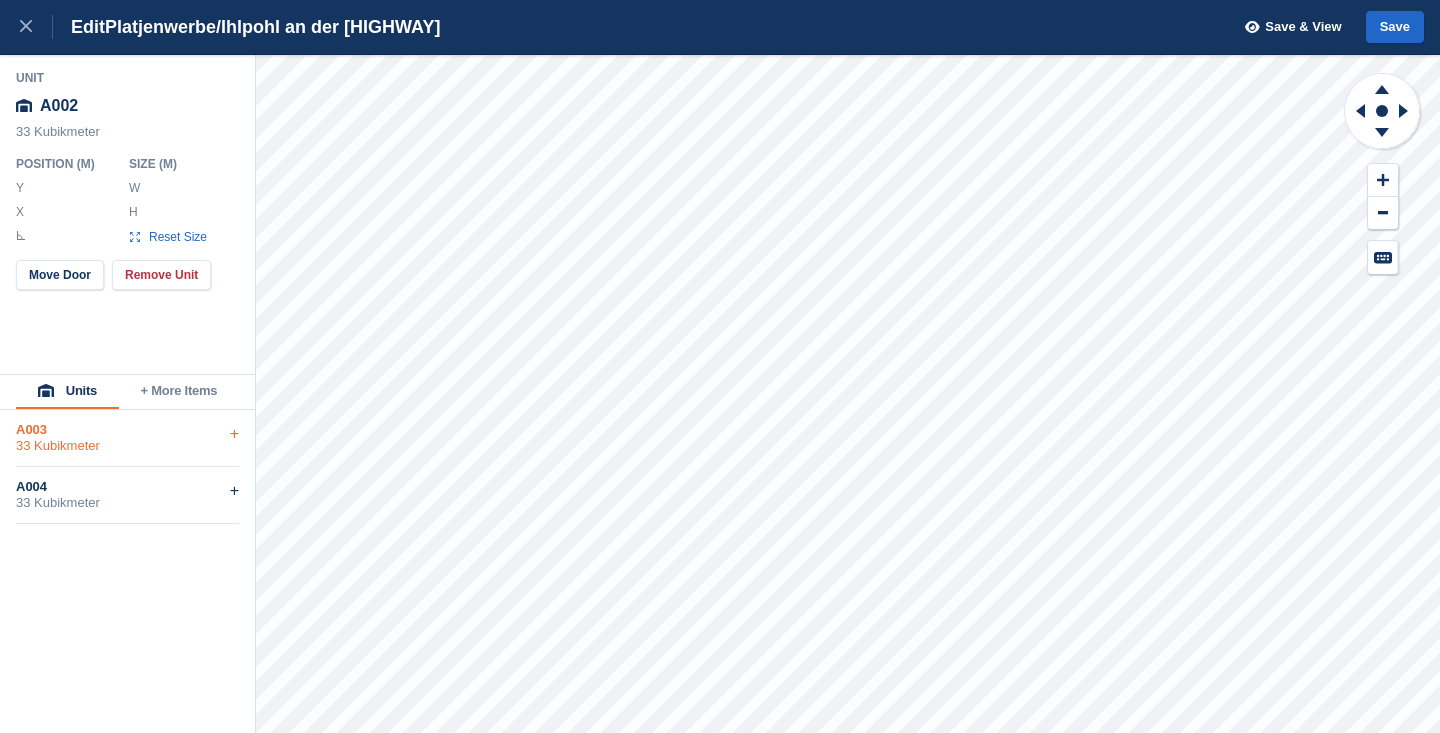 click on "33 Kubikmeter" at bounding box center (127, 446) 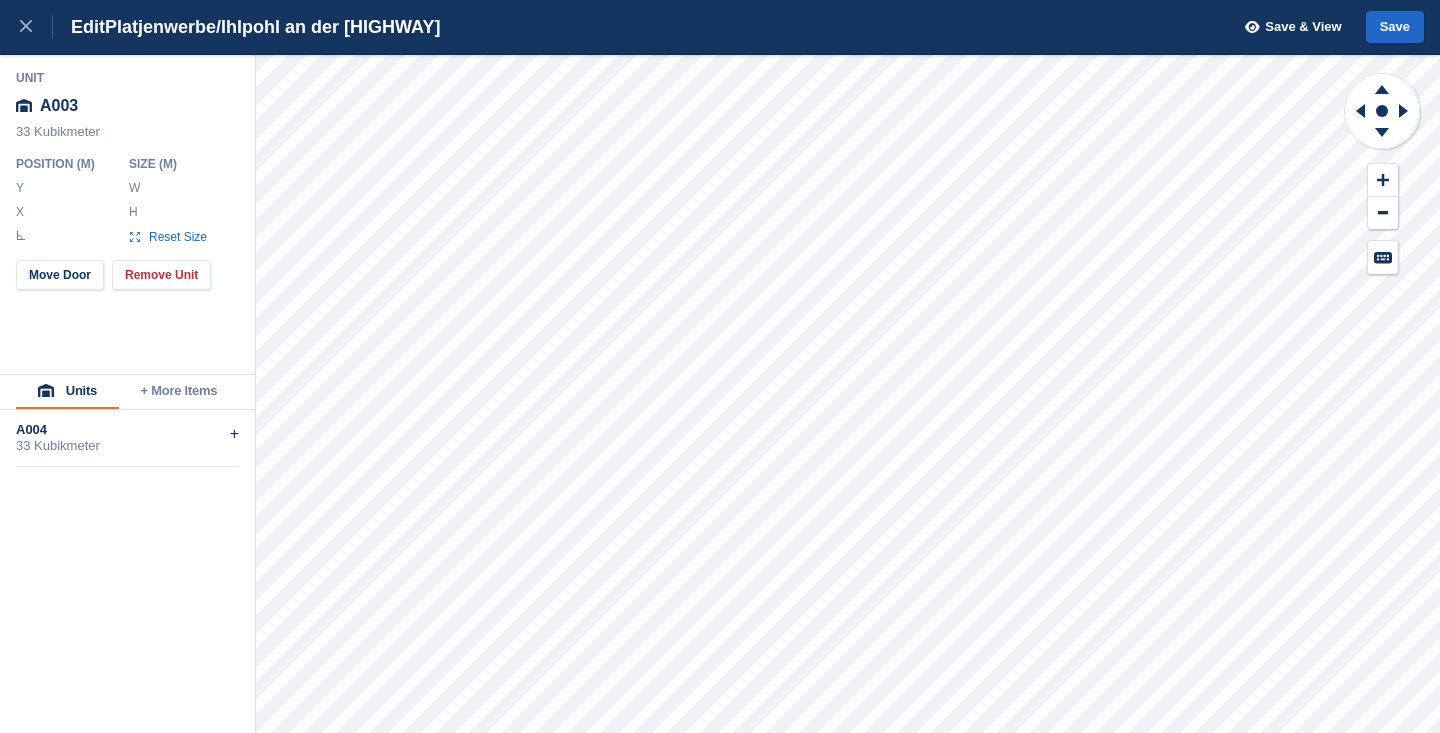 click on "****" at bounding box center (182, 188) 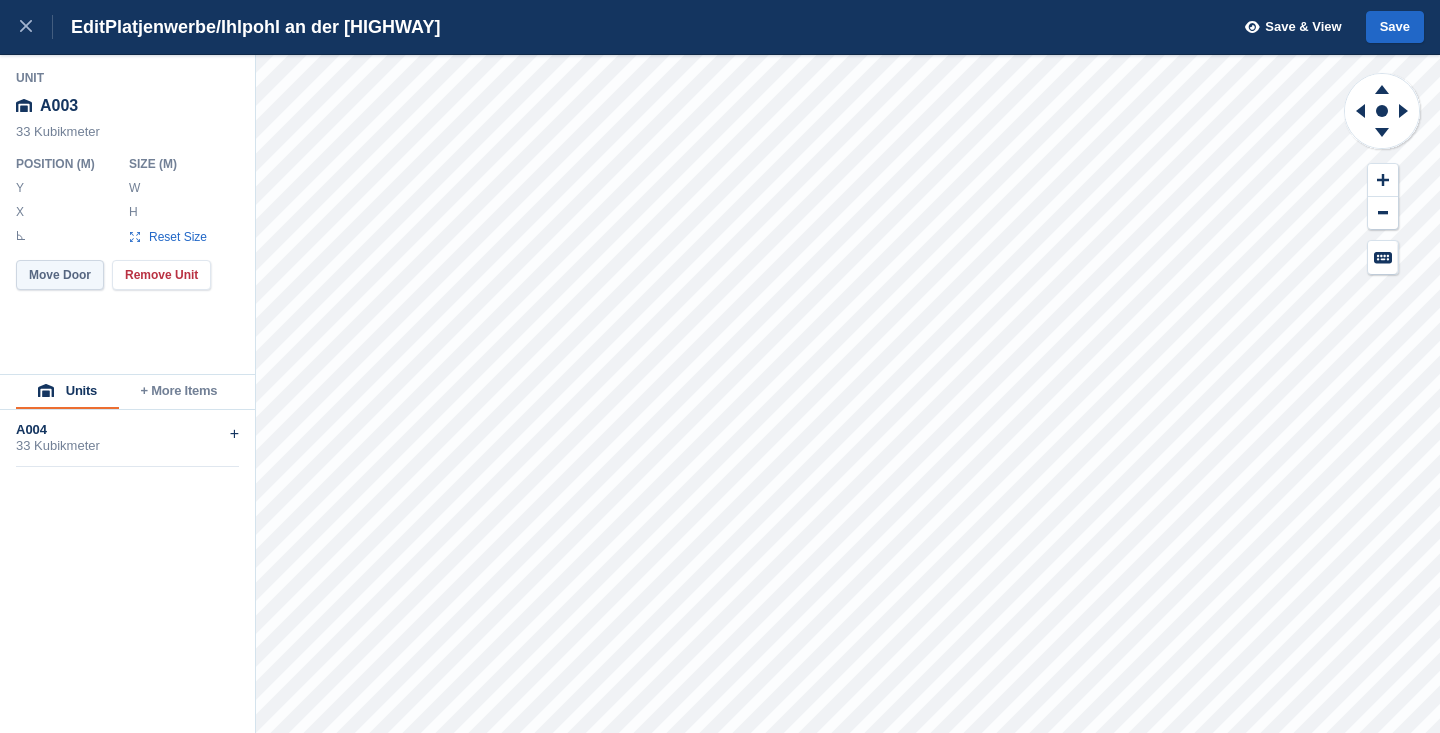 click on "Move Door" at bounding box center (60, 275) 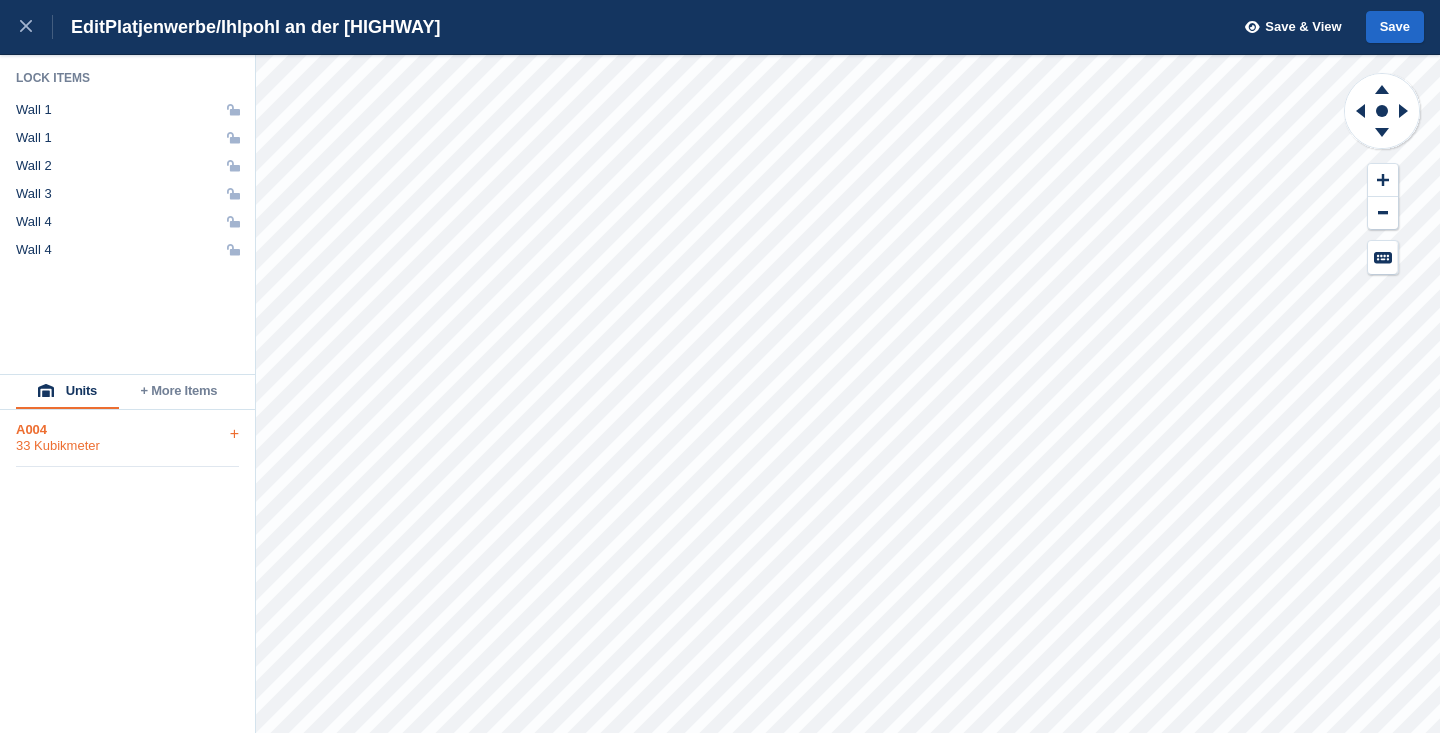 click on "A004" at bounding box center [127, 430] 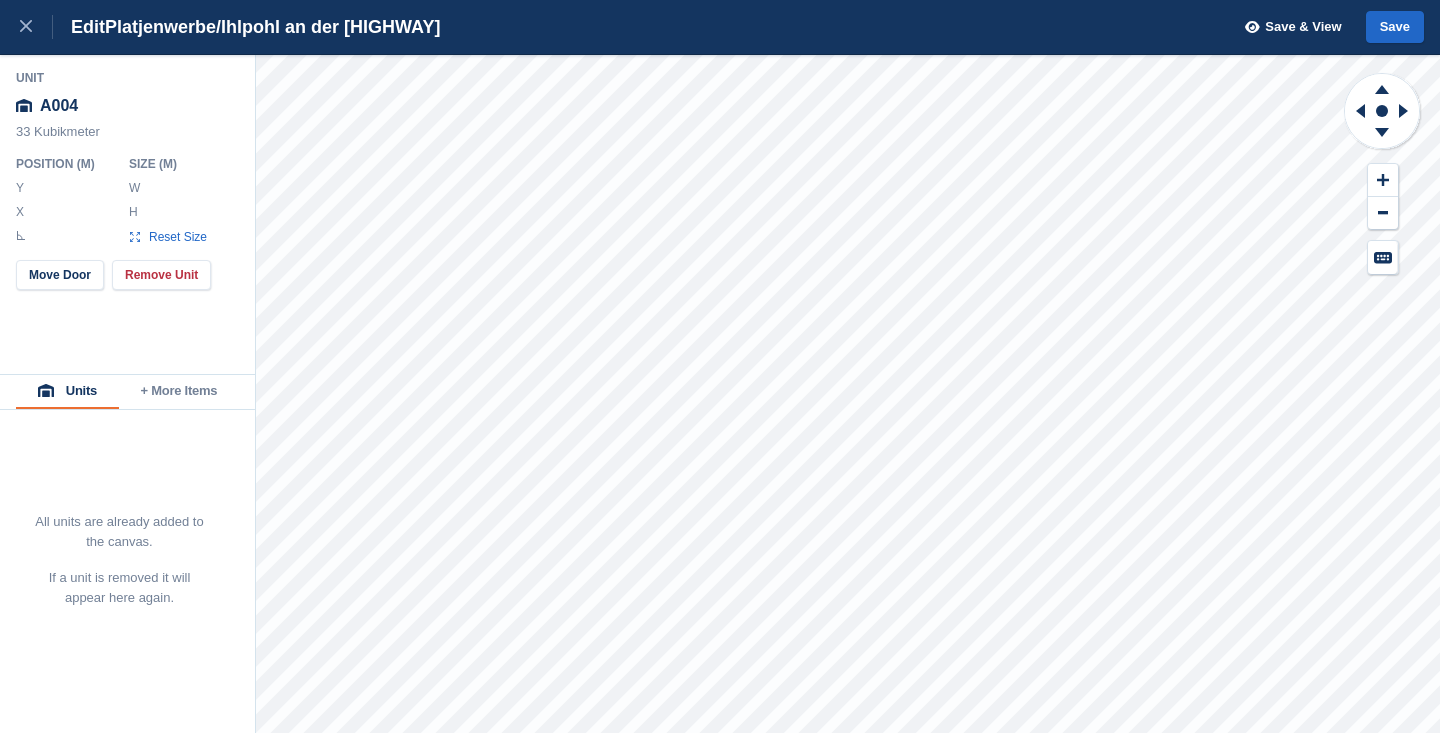 click on "****" at bounding box center (182, 188) 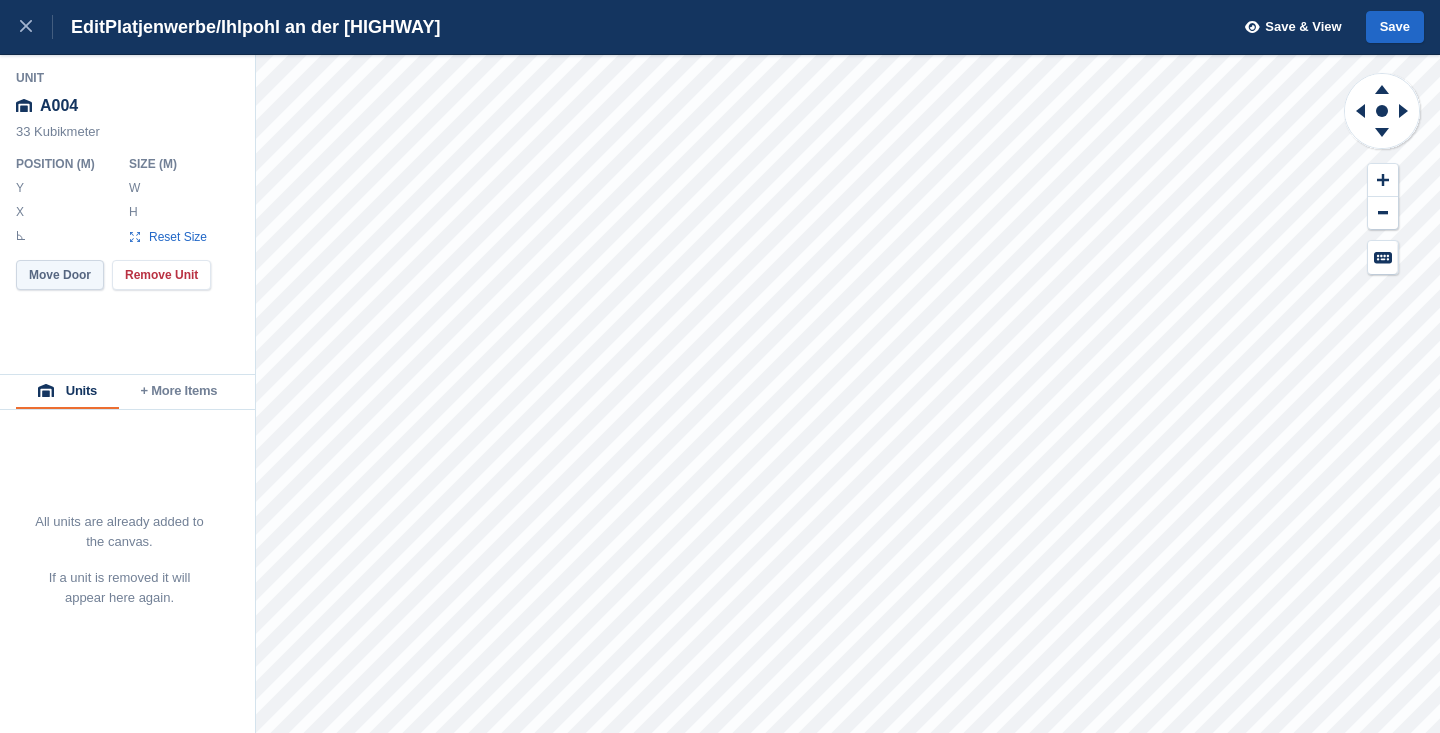 click on "Move Door" at bounding box center (60, 275) 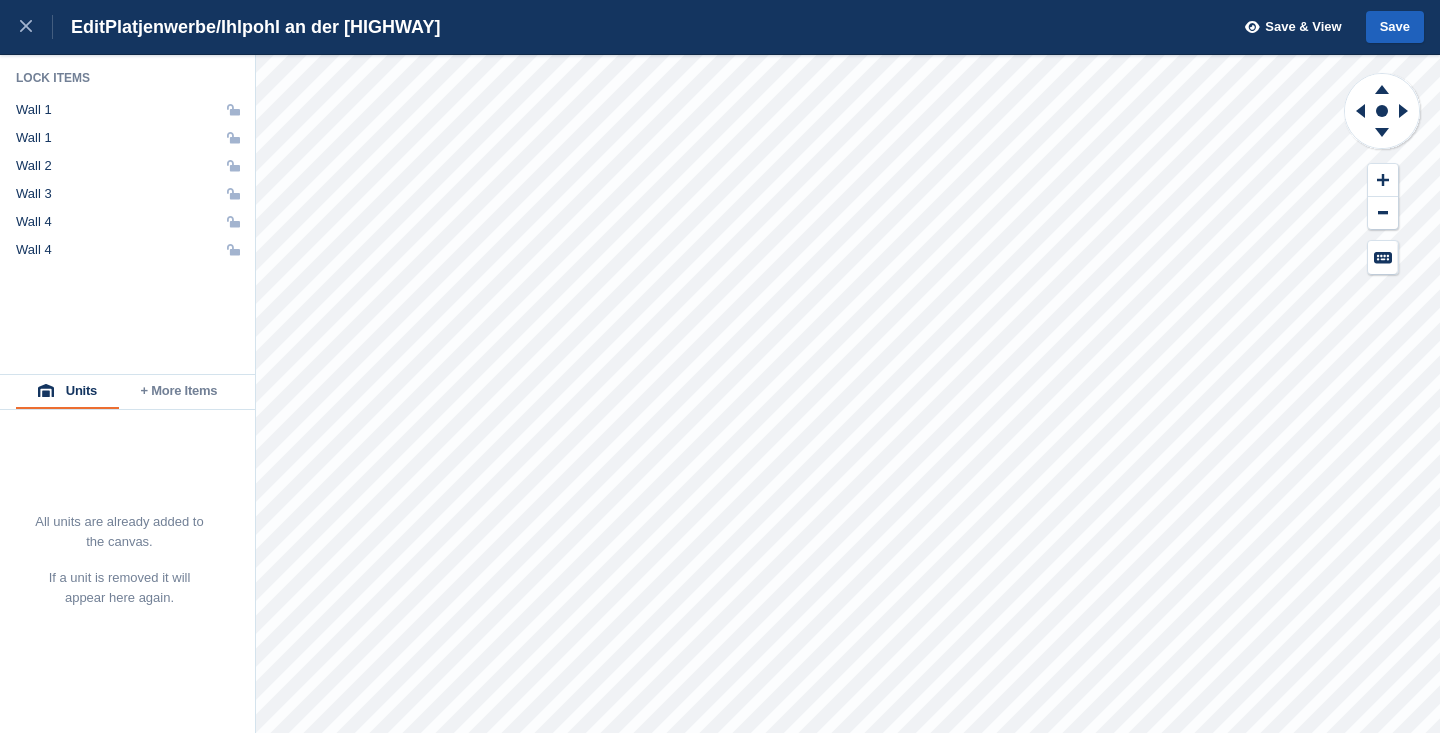 click on "Save" at bounding box center [1395, 27] 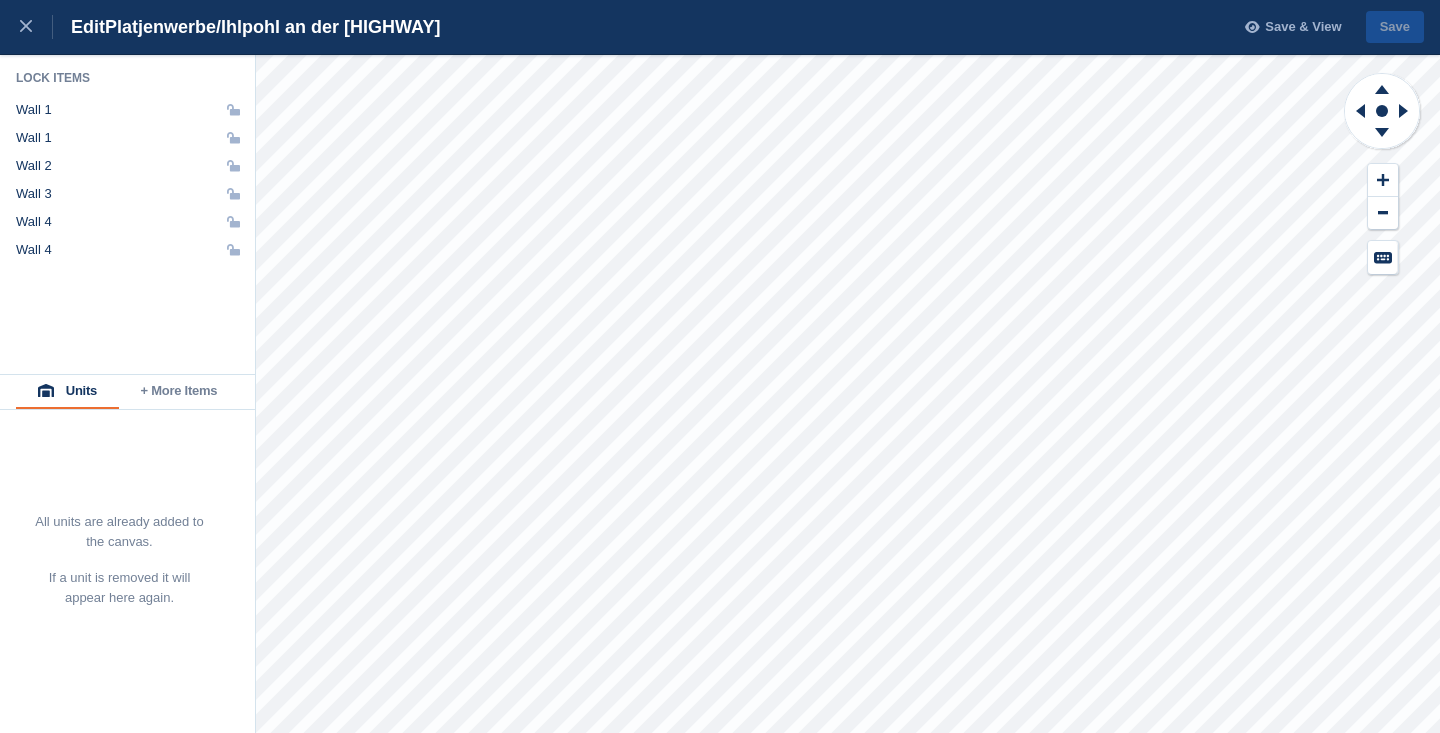 click on "Save & View" at bounding box center (1303, 27) 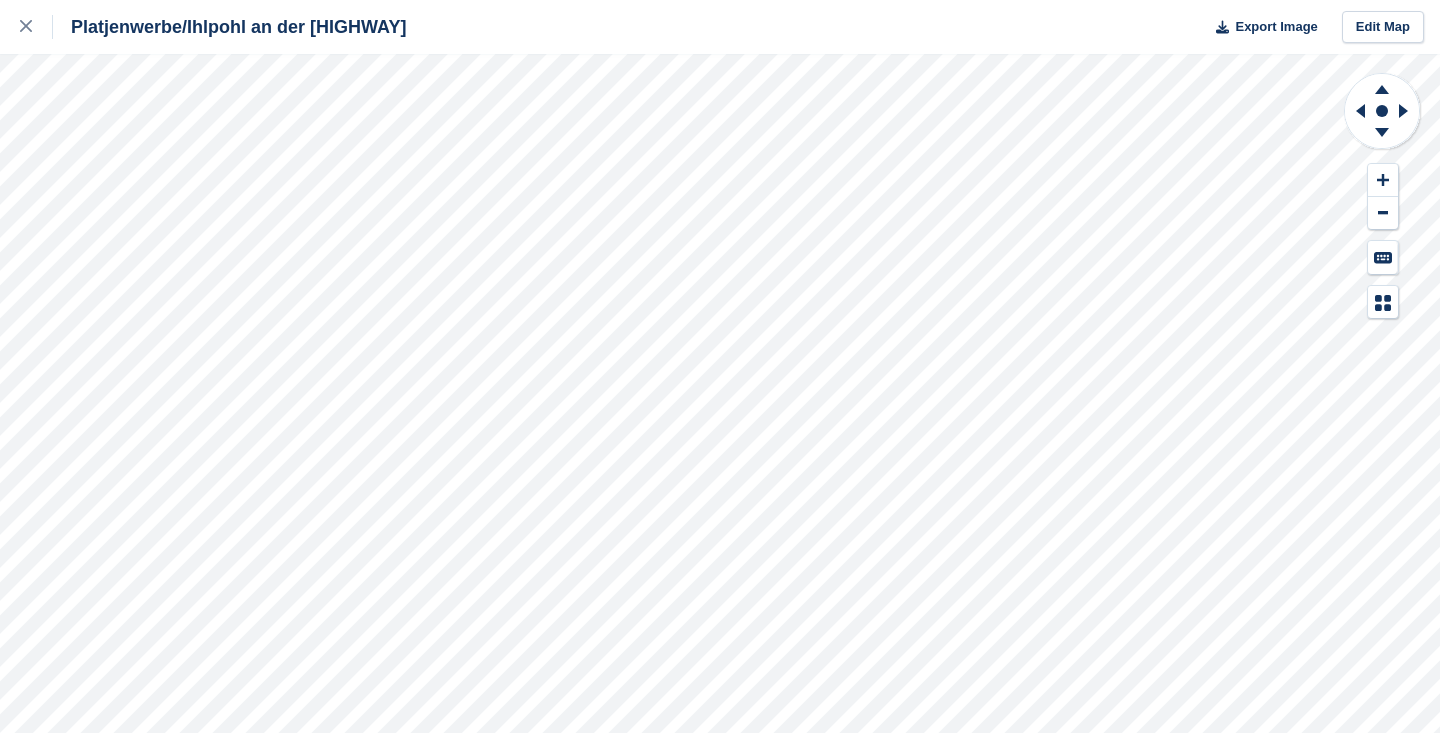 scroll, scrollTop: 0, scrollLeft: 0, axis: both 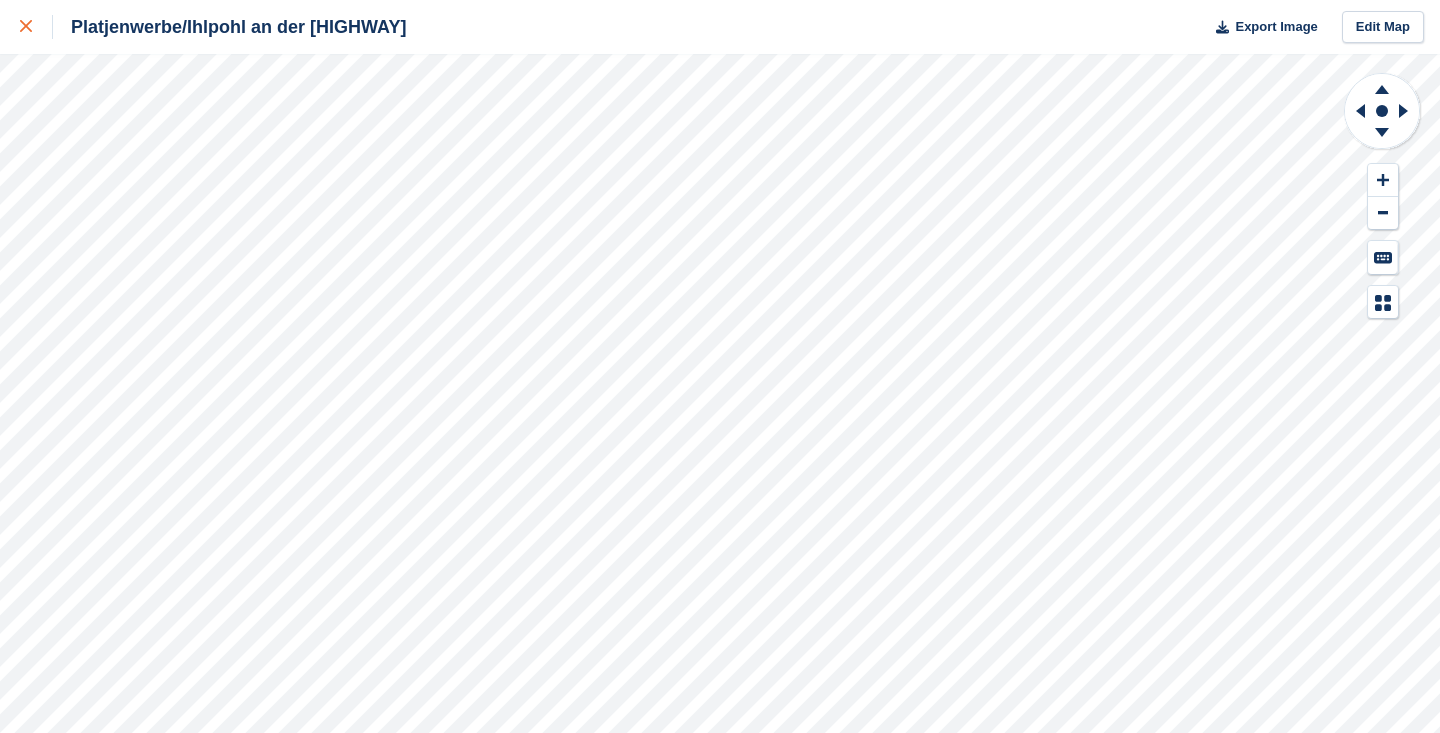 click at bounding box center [36, 27] 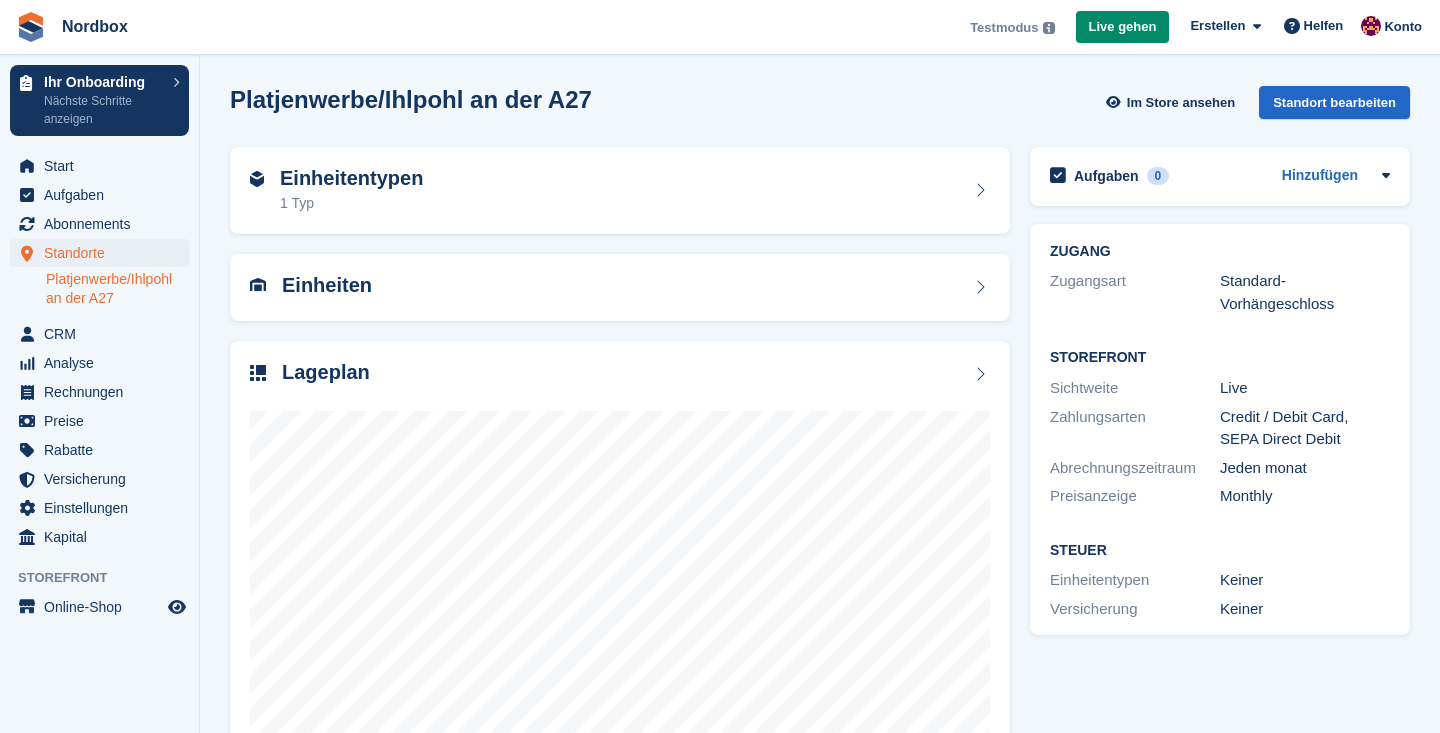 scroll, scrollTop: 0, scrollLeft: 0, axis: both 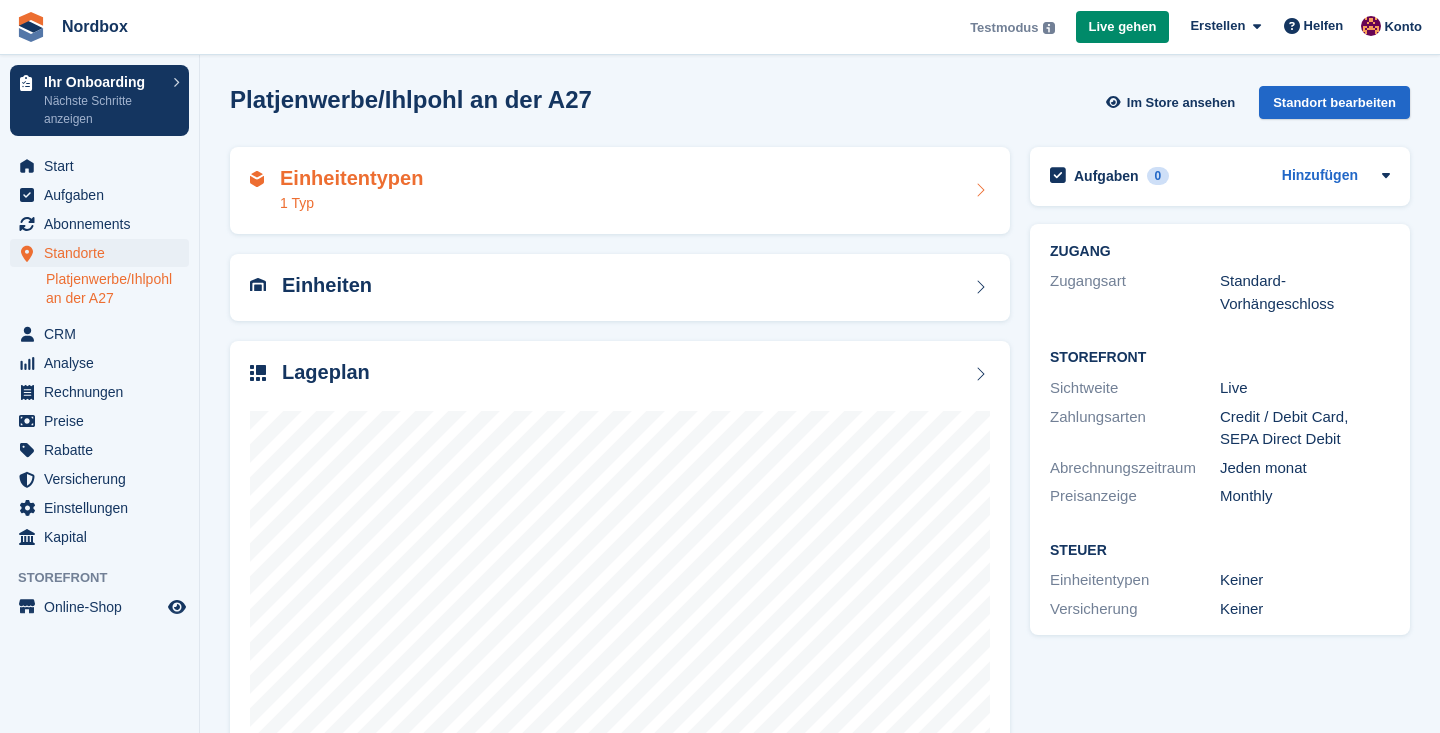 click on "Einheitentypen
1 Typ" at bounding box center (620, 191) 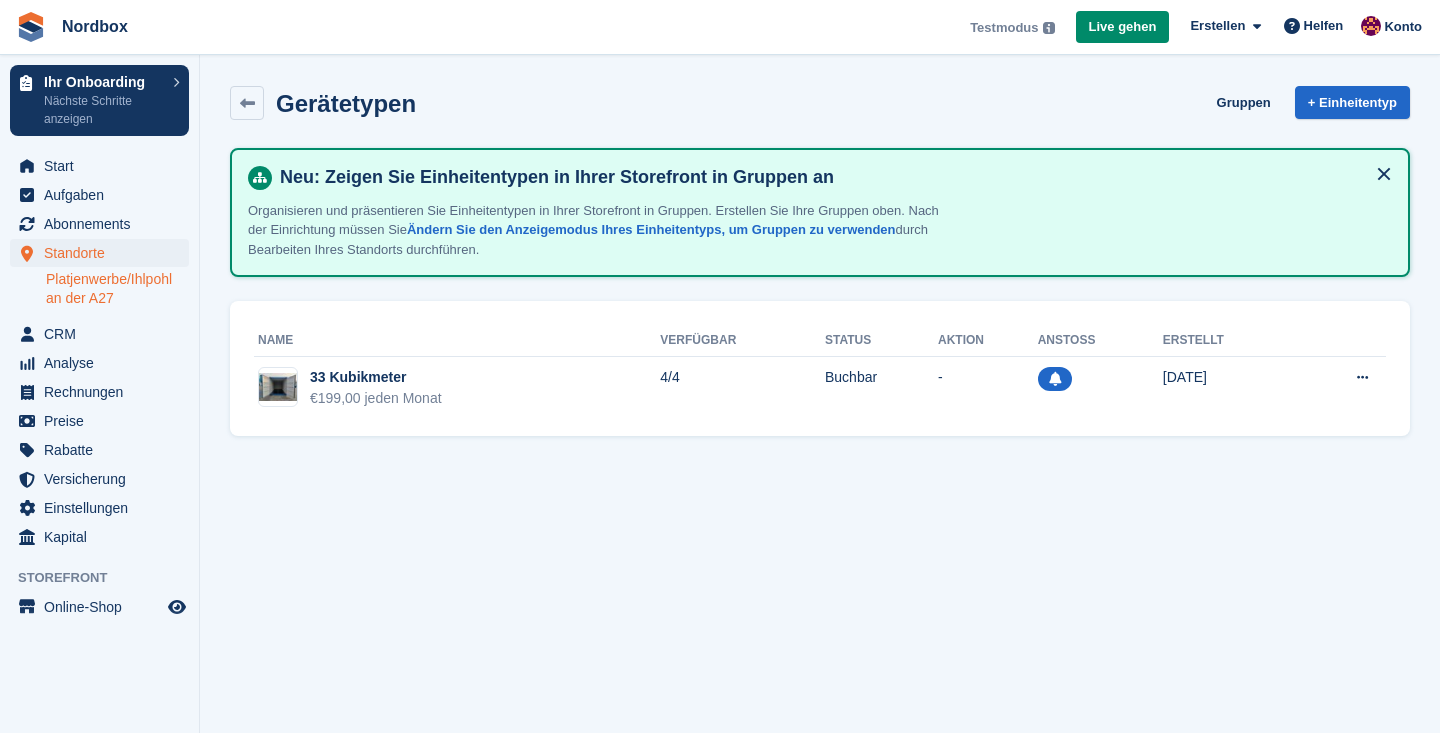 scroll, scrollTop: 0, scrollLeft: 0, axis: both 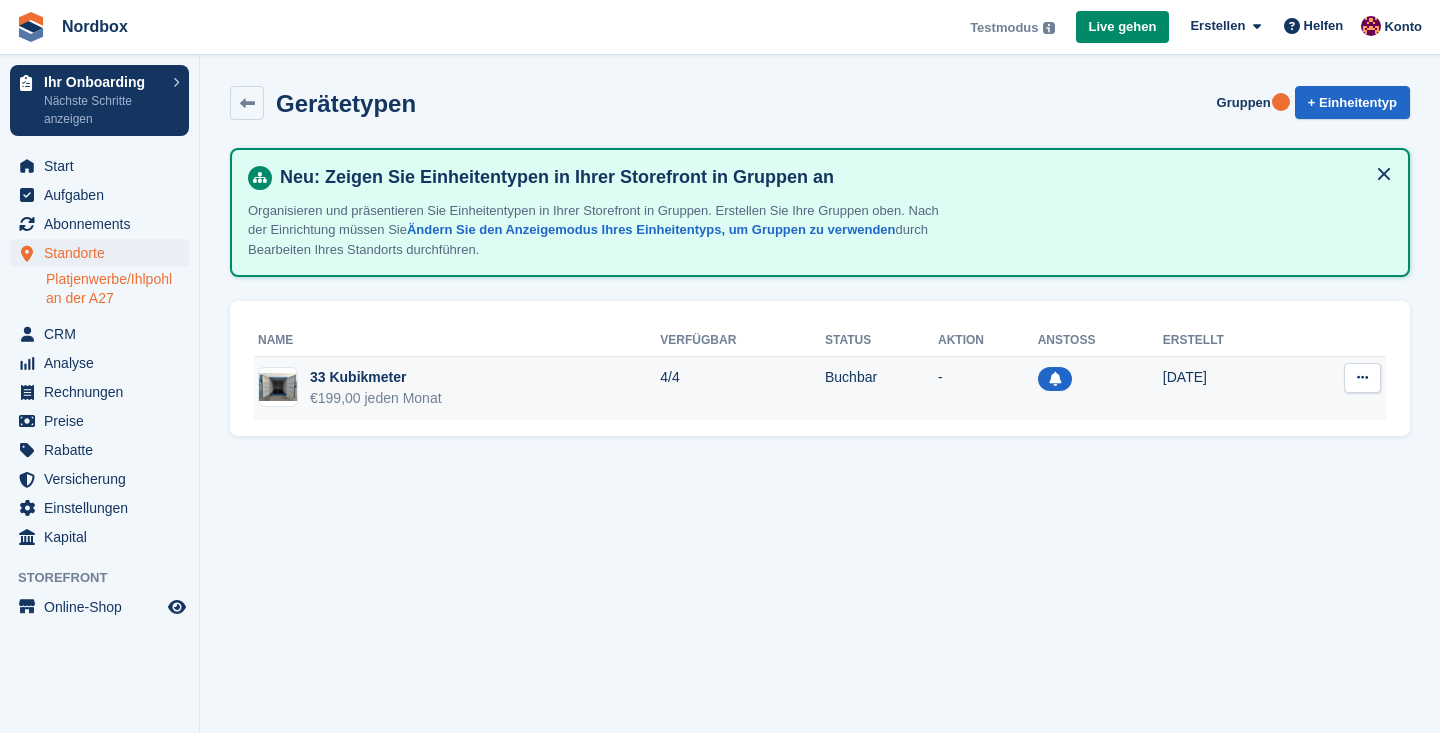 click at bounding box center [1362, 377] 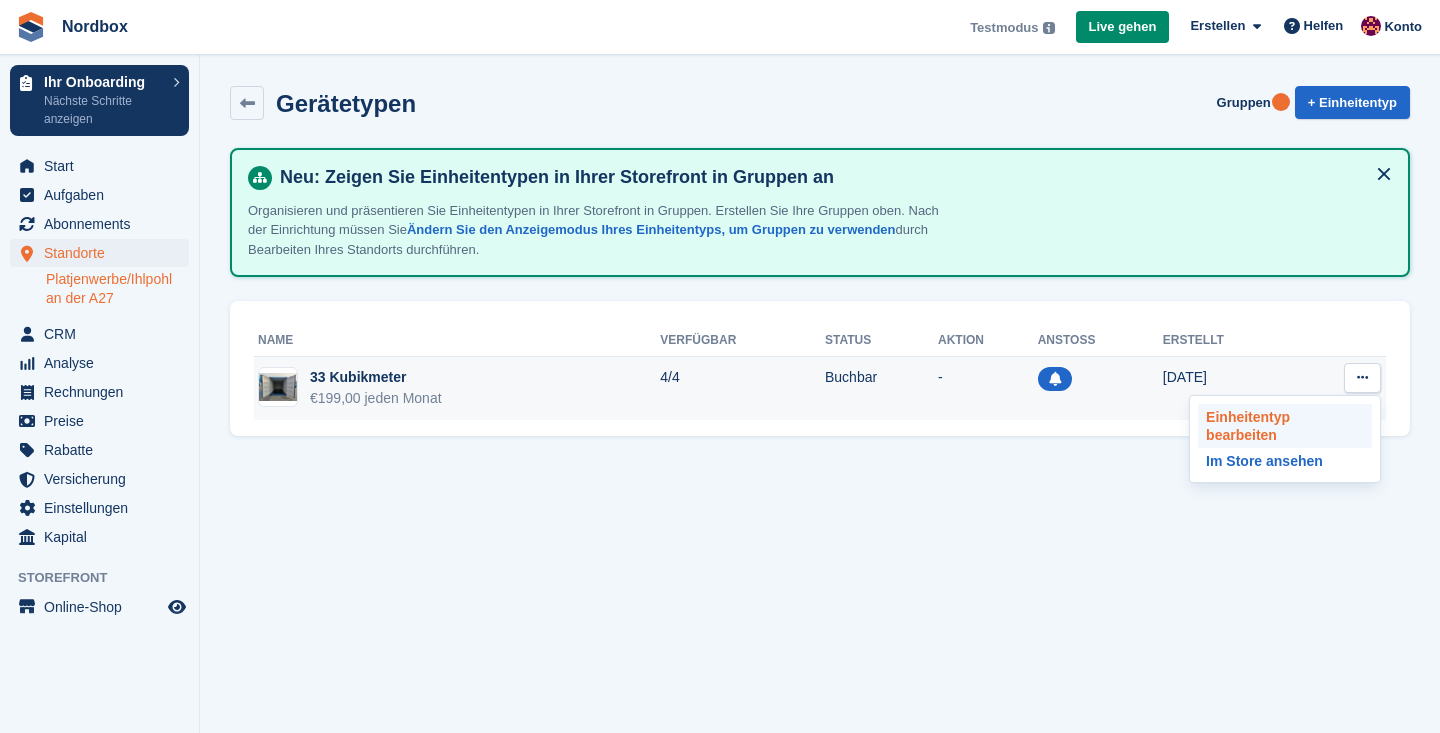 click on "Einheitentyp bearbeiten" at bounding box center [1285, 426] 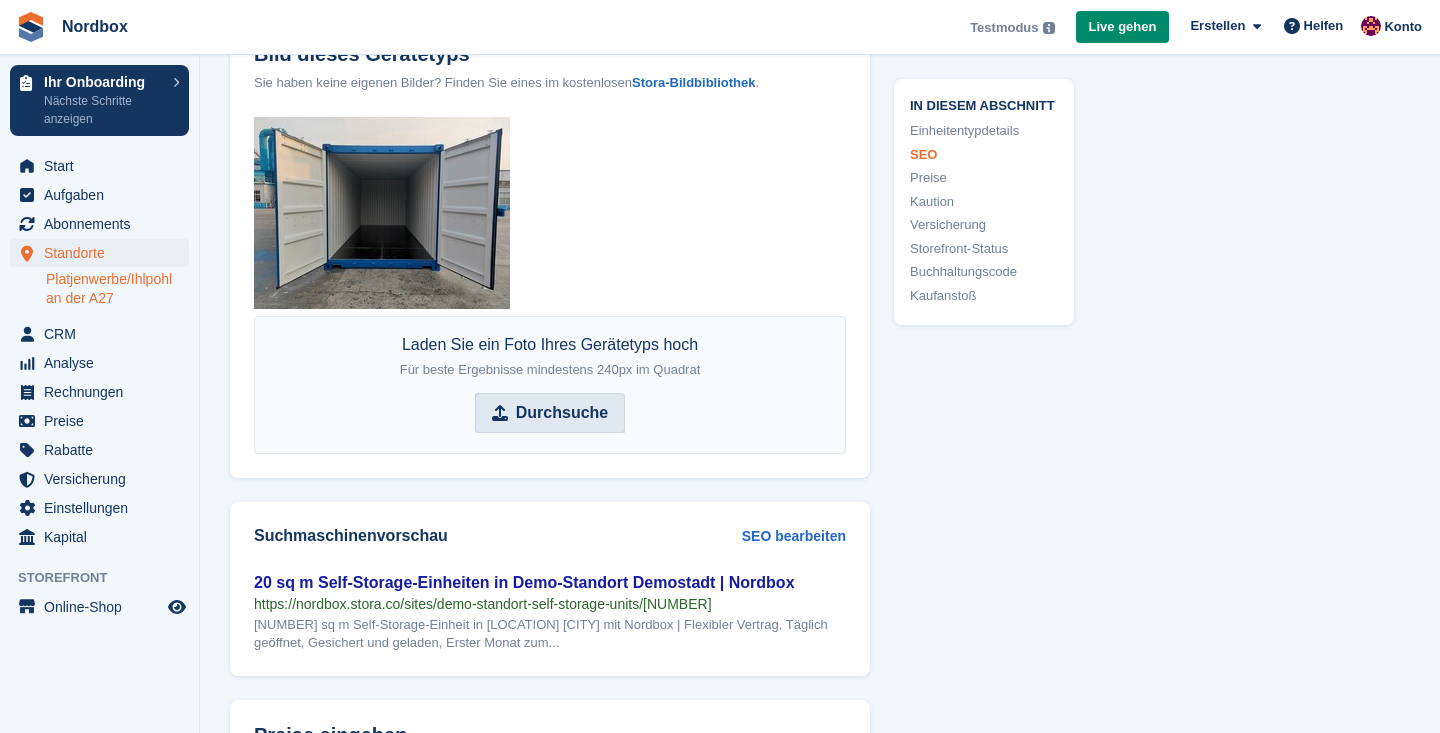 scroll, scrollTop: 1118, scrollLeft: 0, axis: vertical 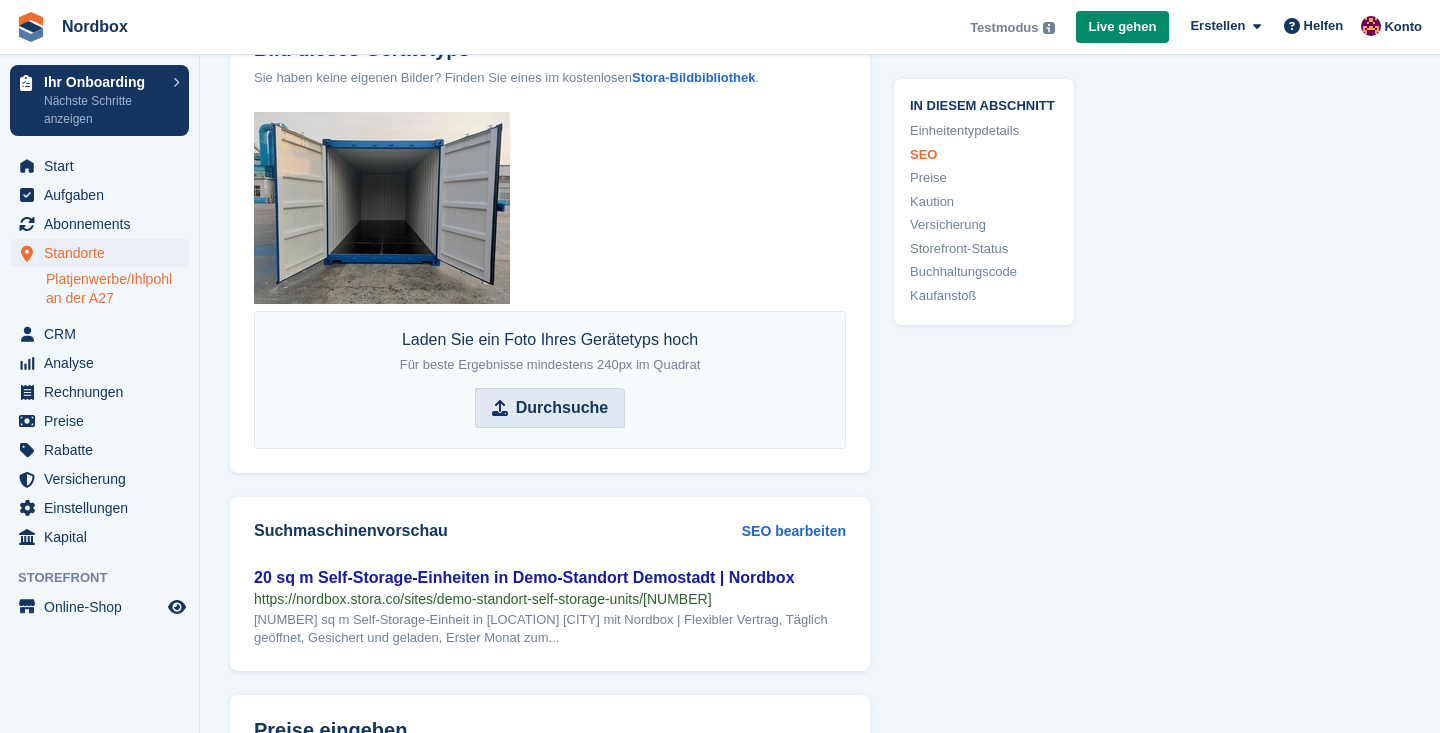 click on "Durchsuche" at bounding box center [550, 408] 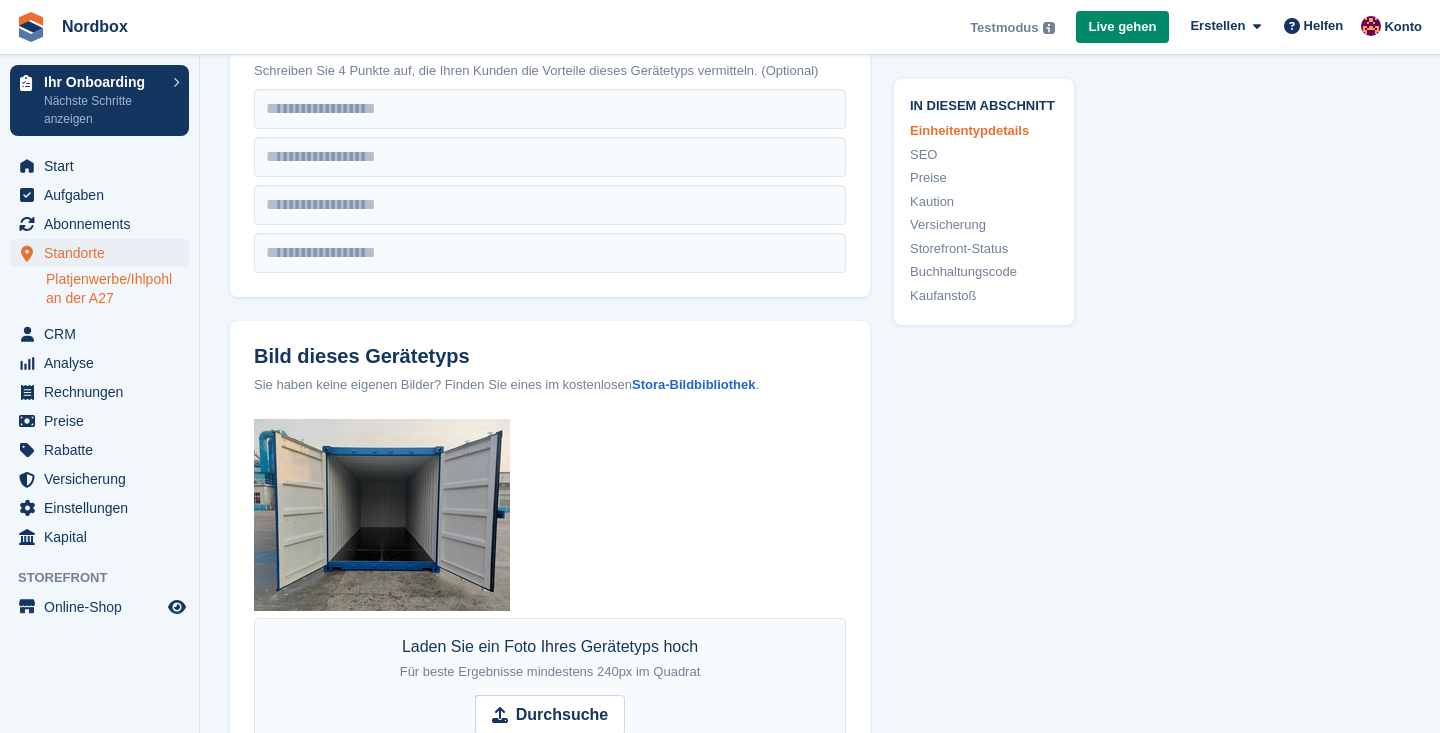 scroll, scrollTop: 921, scrollLeft: 0, axis: vertical 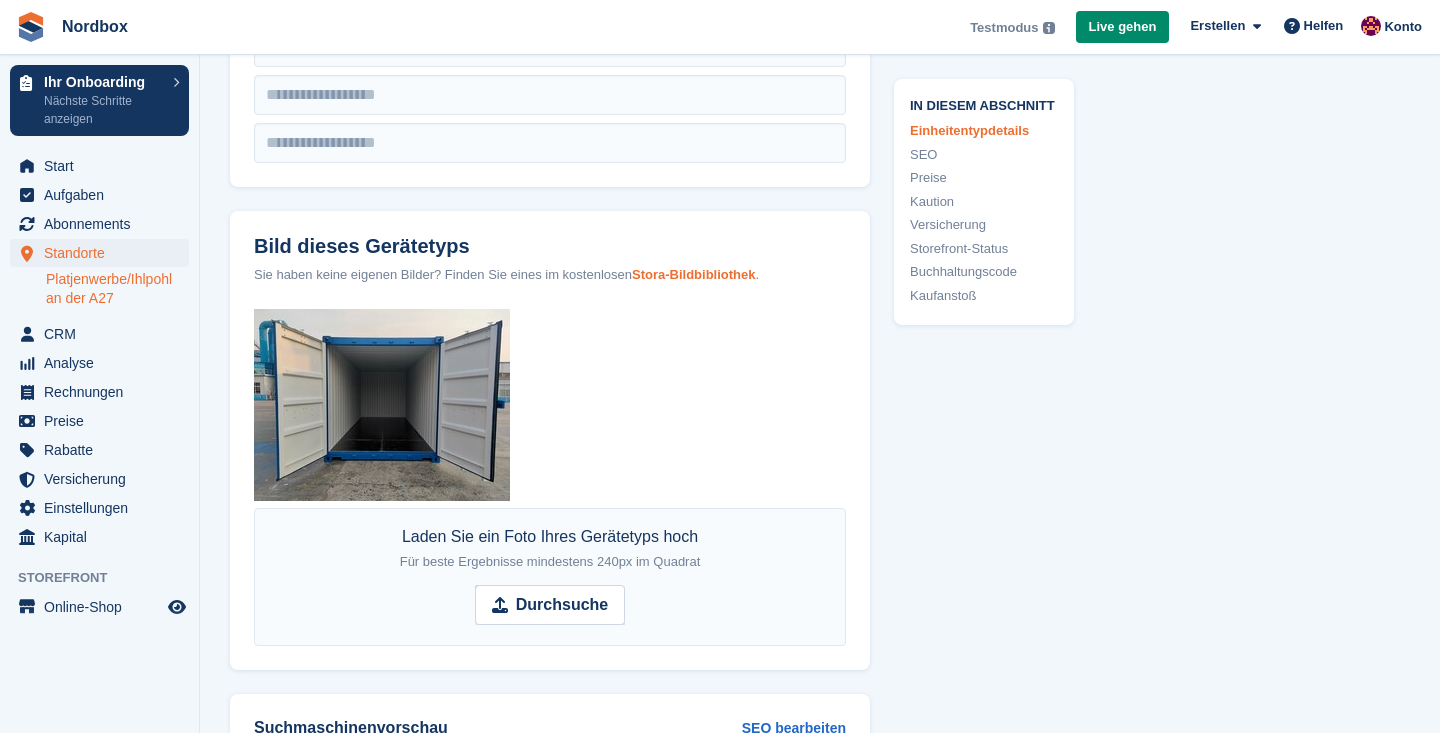 click on "Stora-Bildbibliothek" at bounding box center (694, 274) 